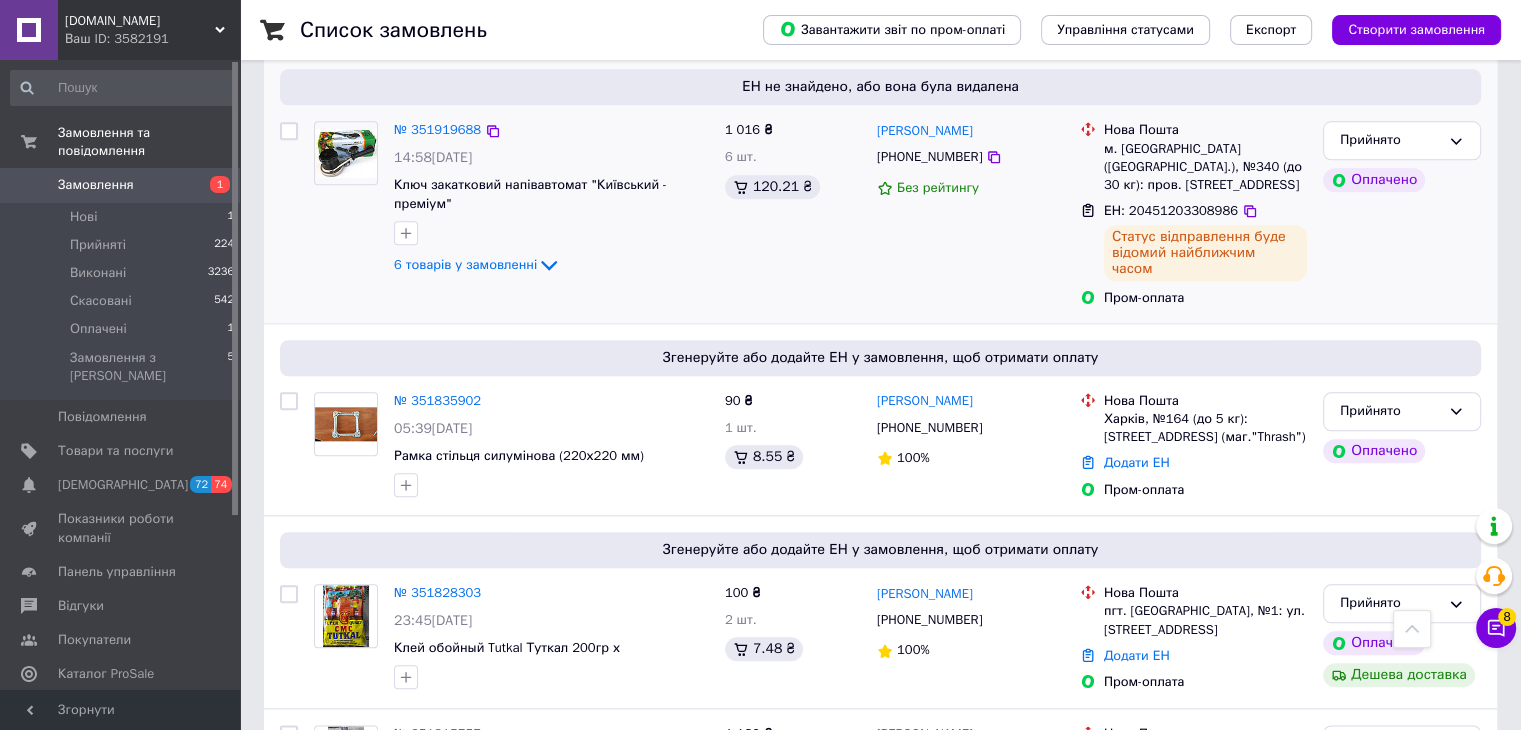 scroll, scrollTop: 2200, scrollLeft: 0, axis: vertical 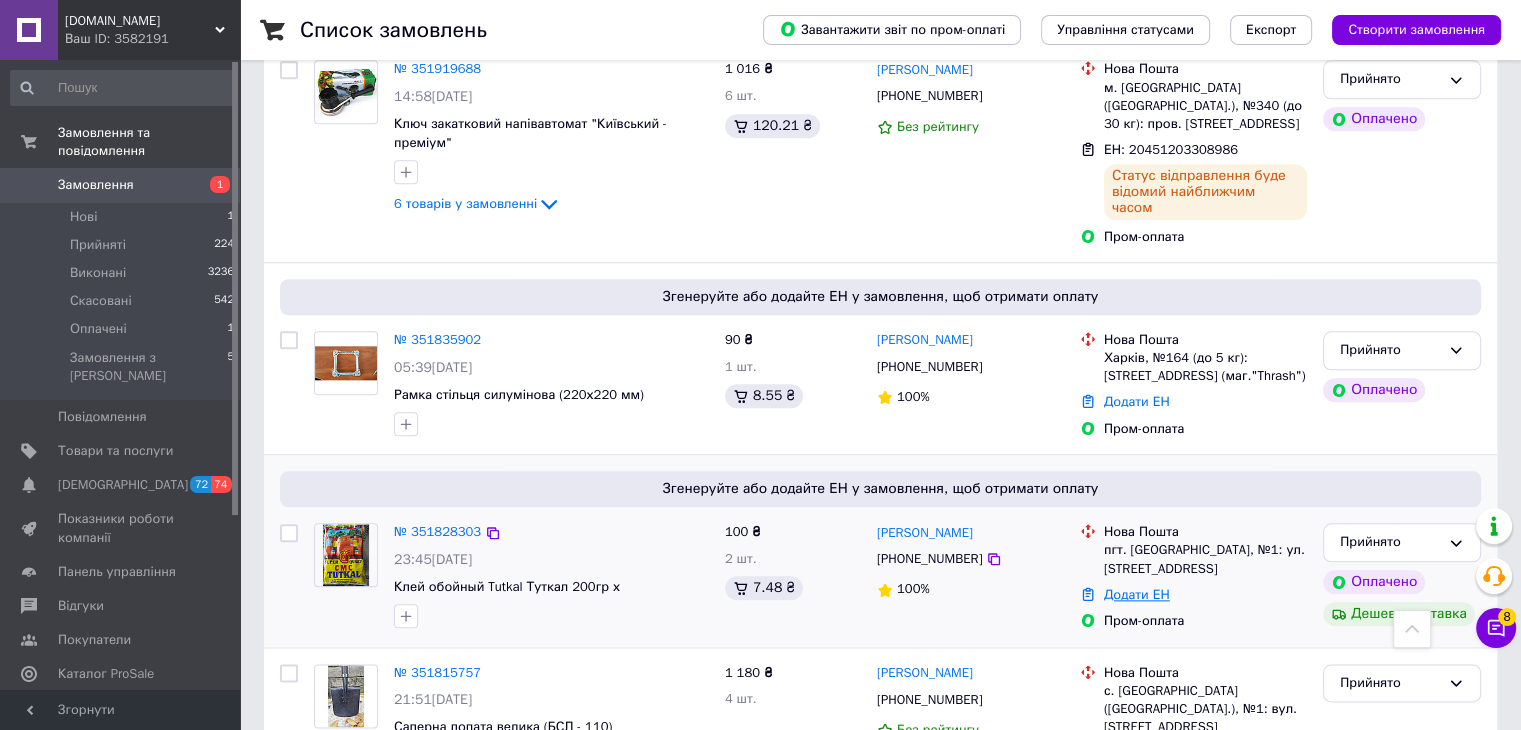 click on "Додати ЕН" at bounding box center [1137, 594] 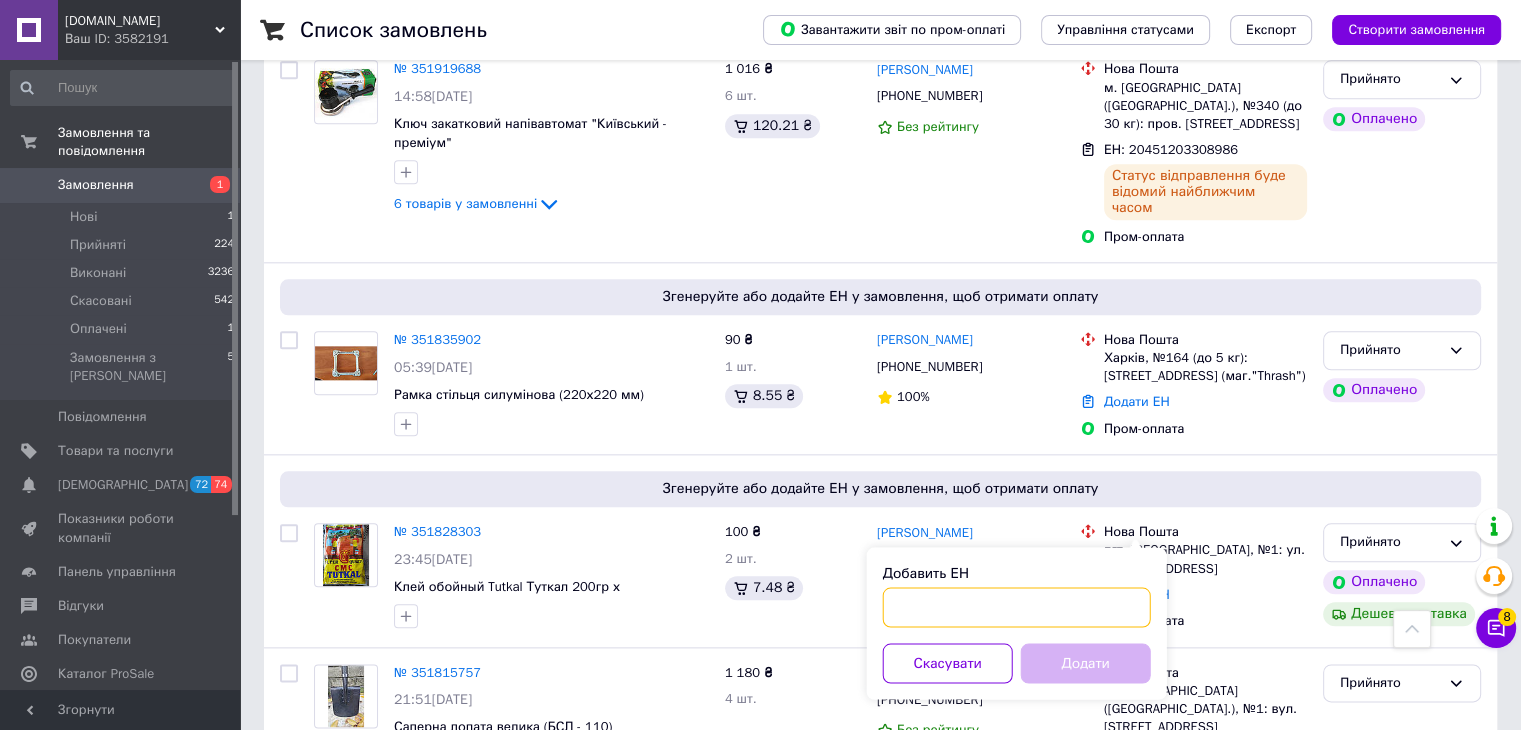 click on "Добавить ЕН" at bounding box center [1017, 607] 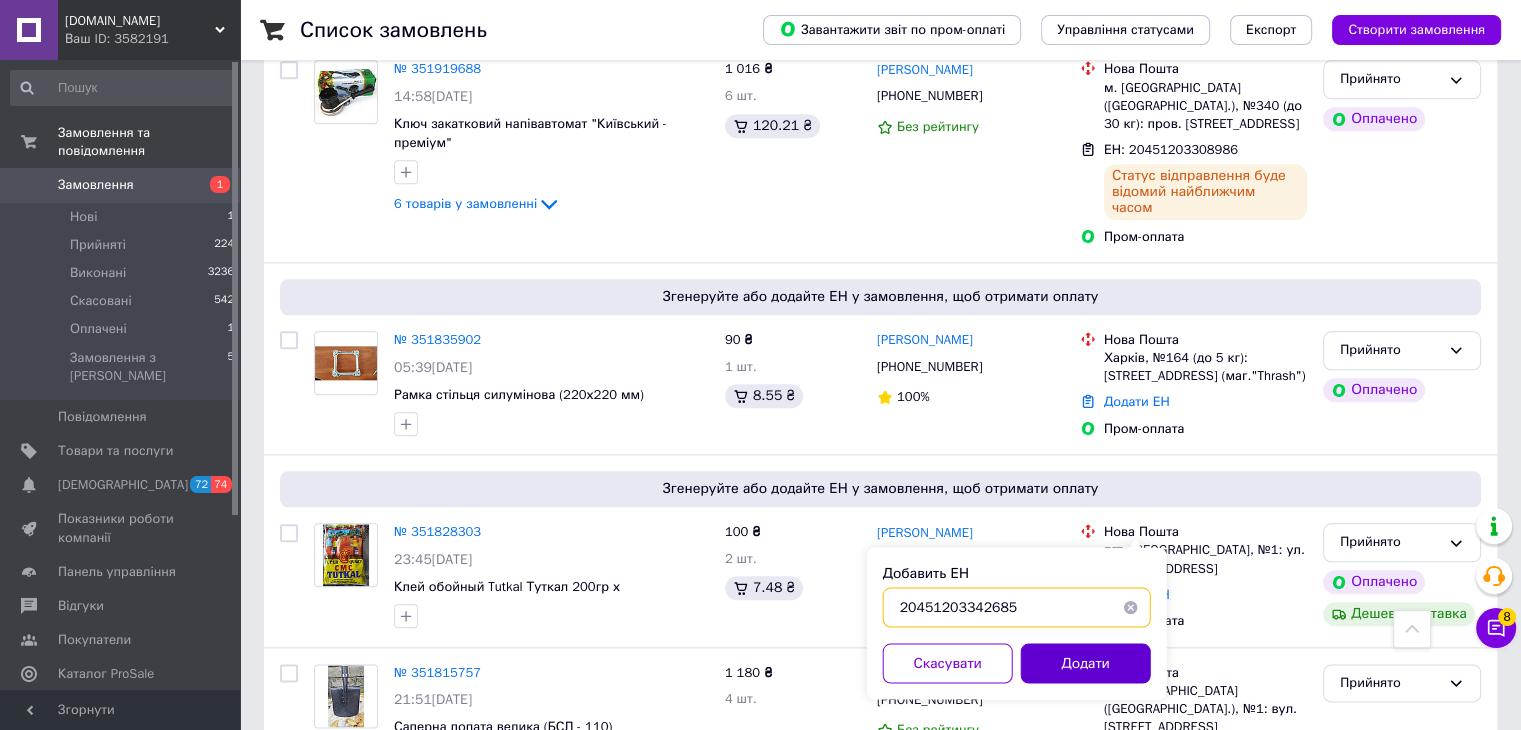 type on "20451203342685" 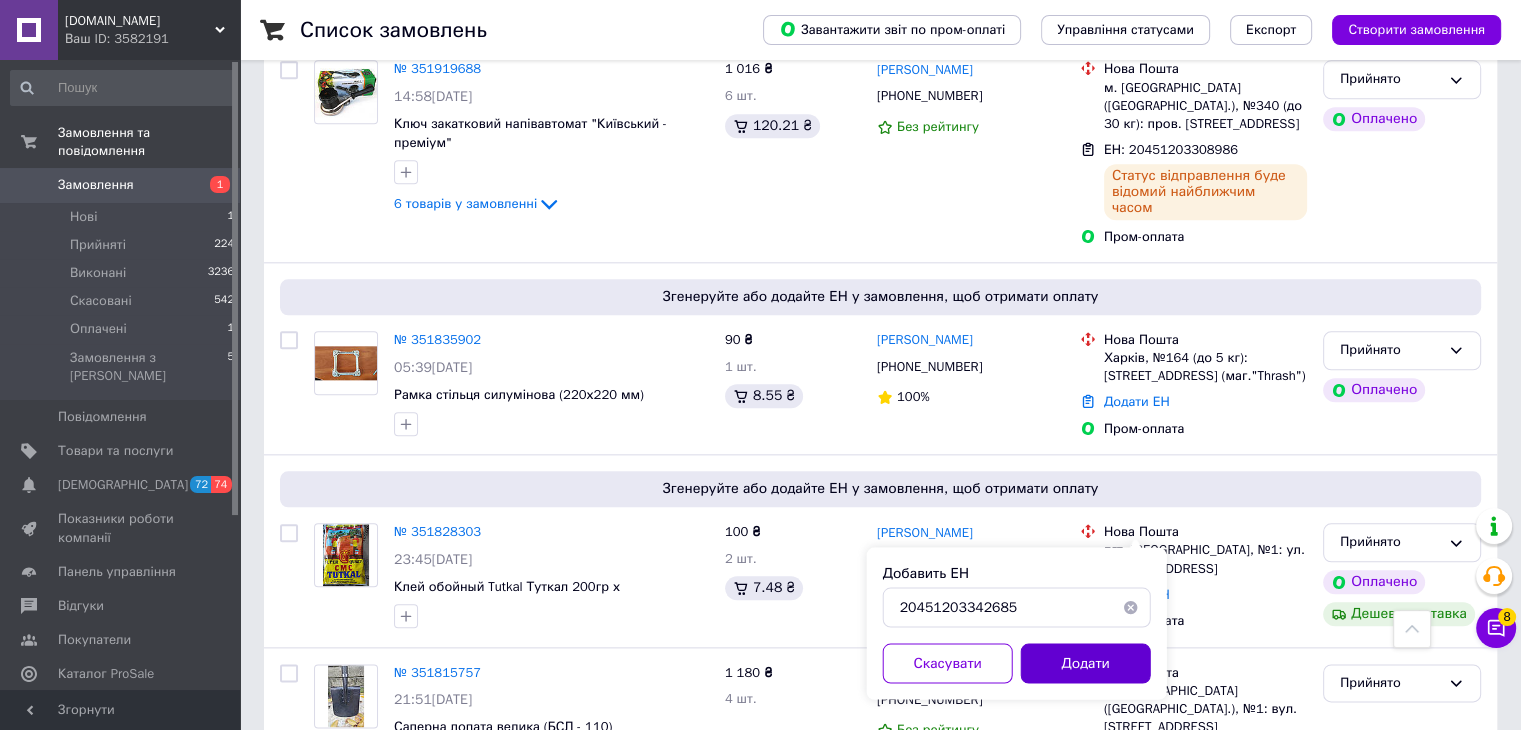 click on "Додати" at bounding box center (1086, 663) 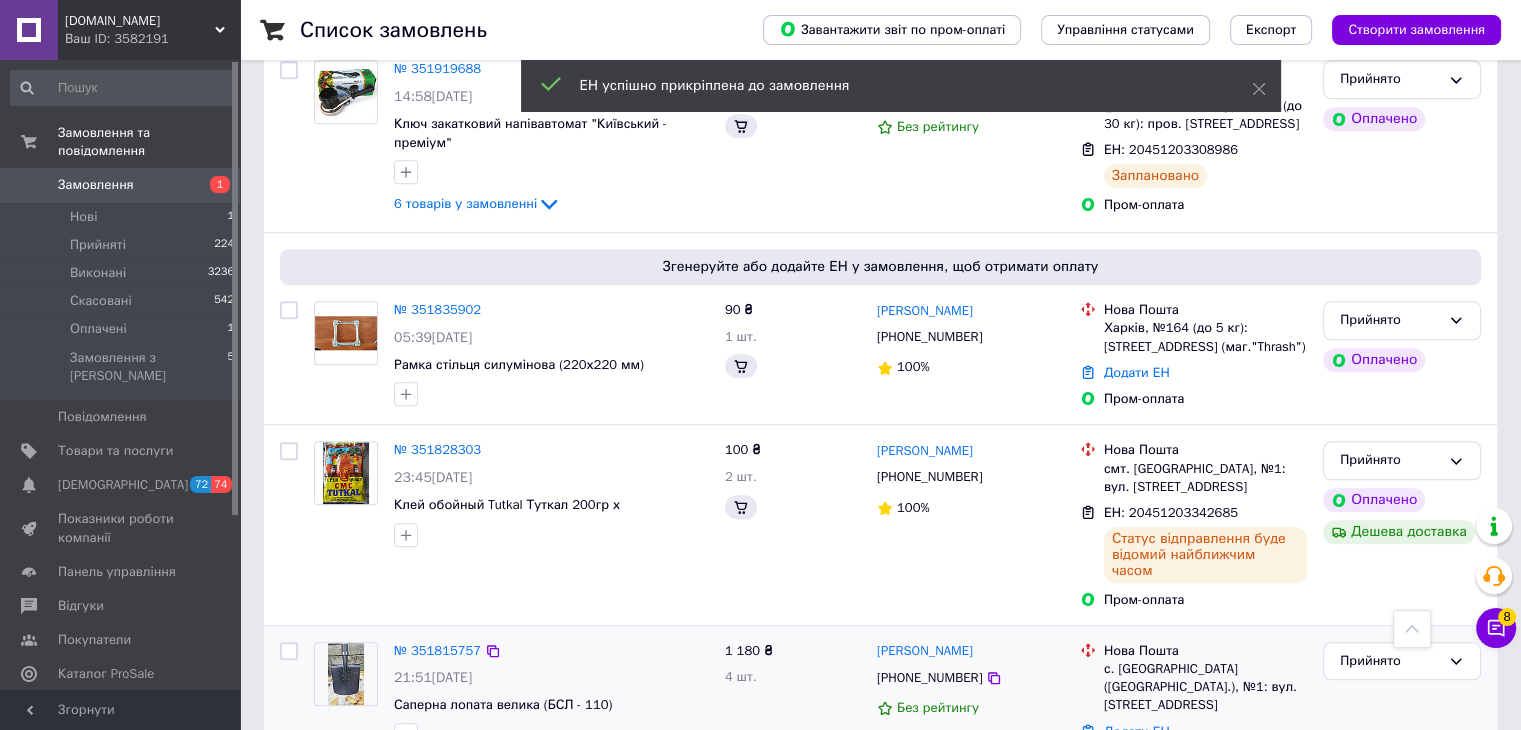 scroll, scrollTop: 2200, scrollLeft: 0, axis: vertical 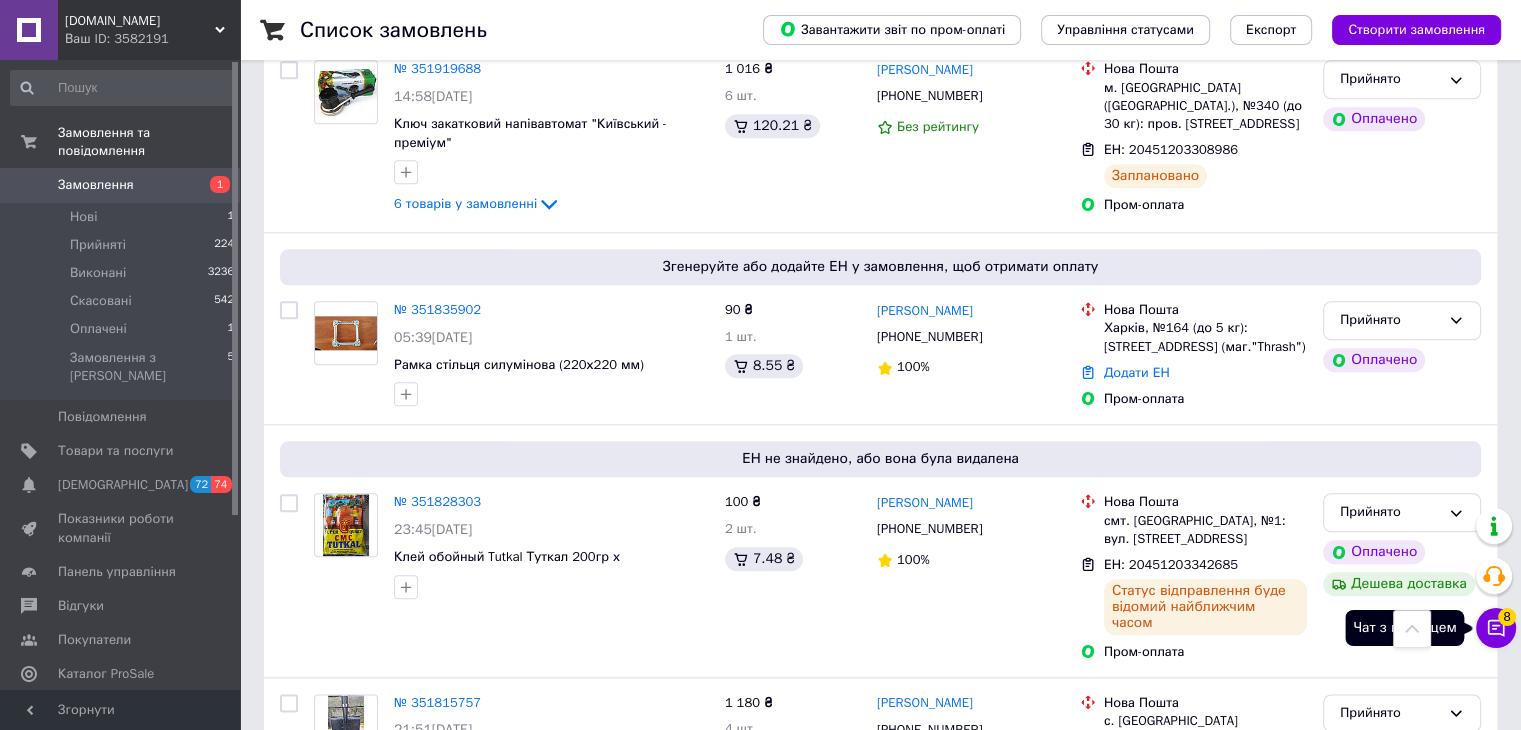 click on "8" at bounding box center [1507, 617] 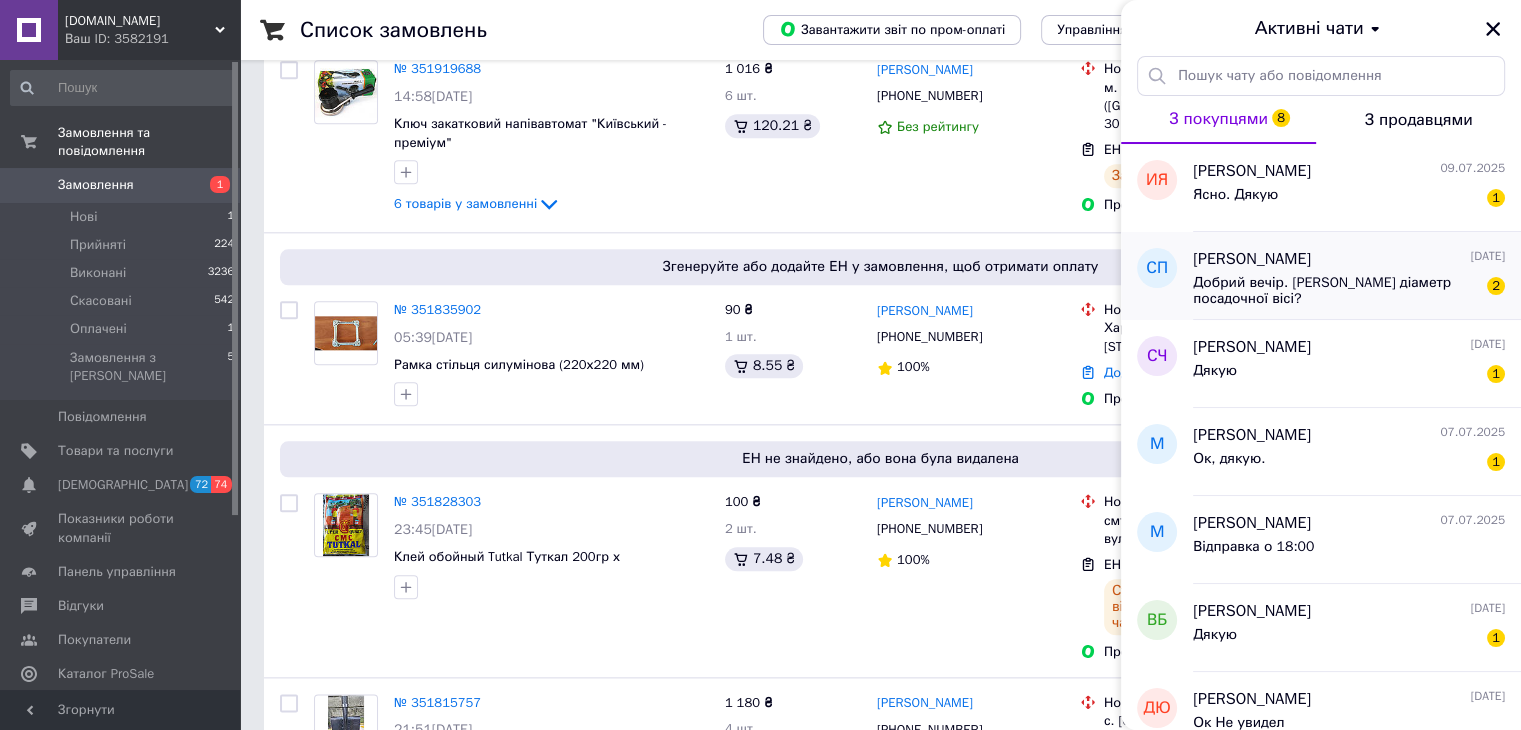 click on "Добрий вечір. [PERSON_NAME] діаметр посадочної вісі?" at bounding box center [1335, 291] 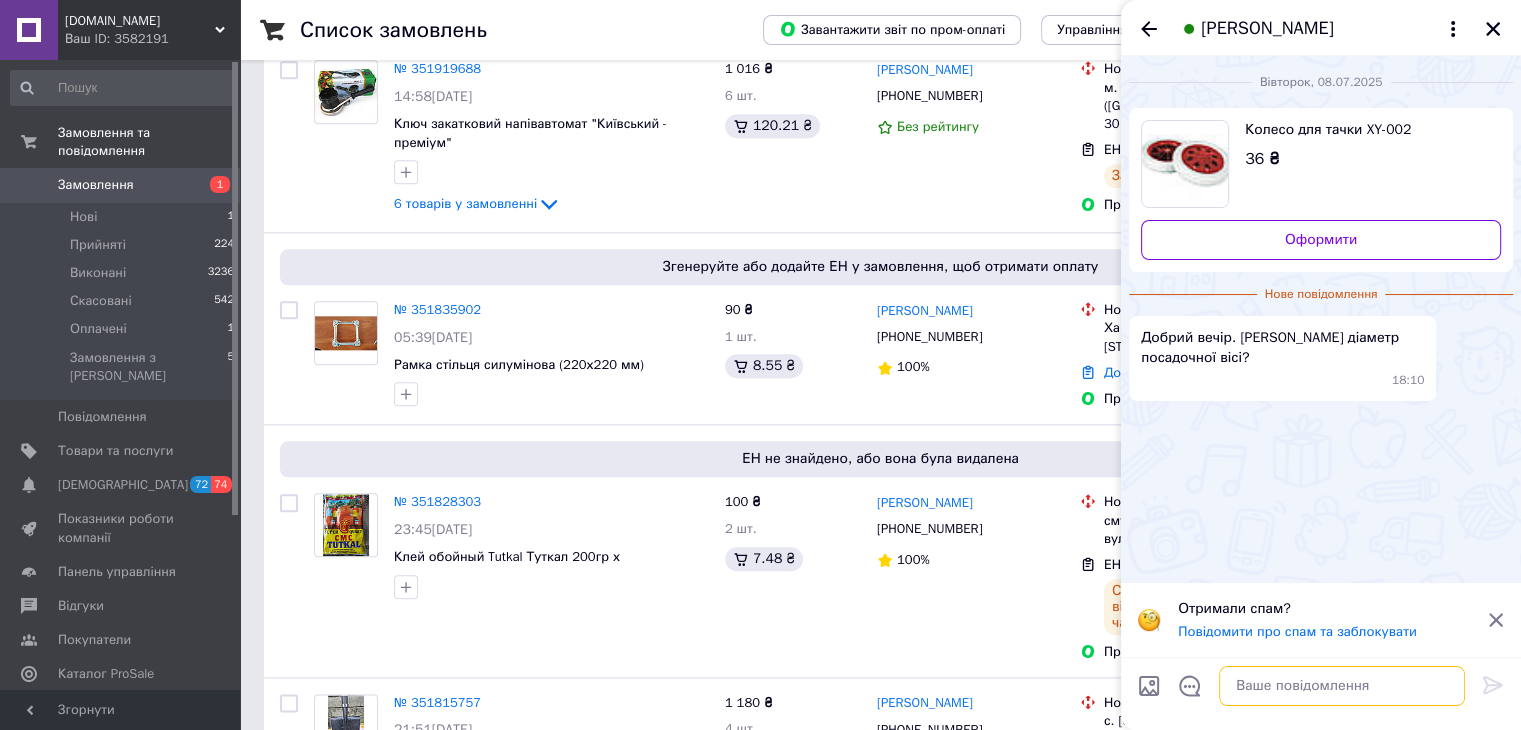 click at bounding box center [1342, 686] 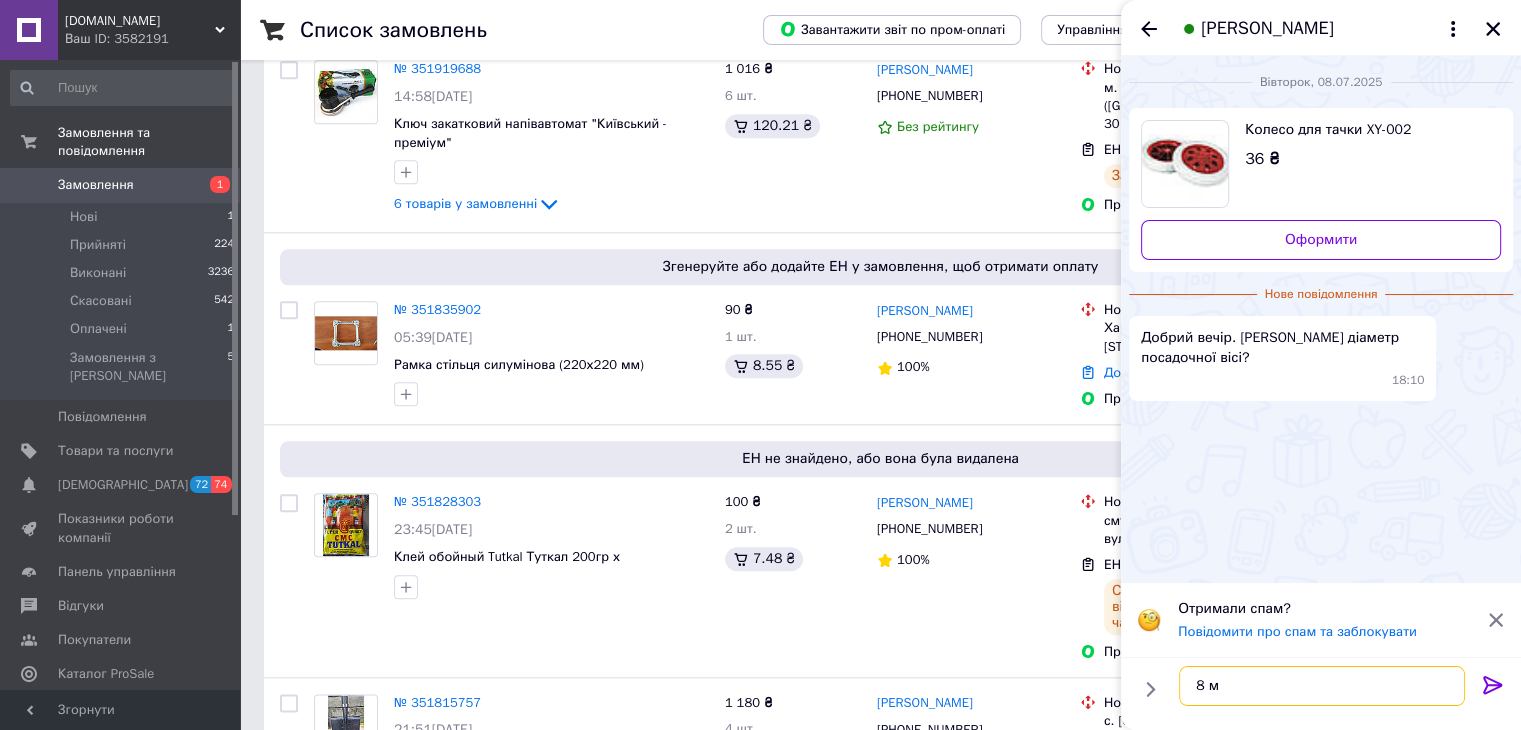 type on "8 мм" 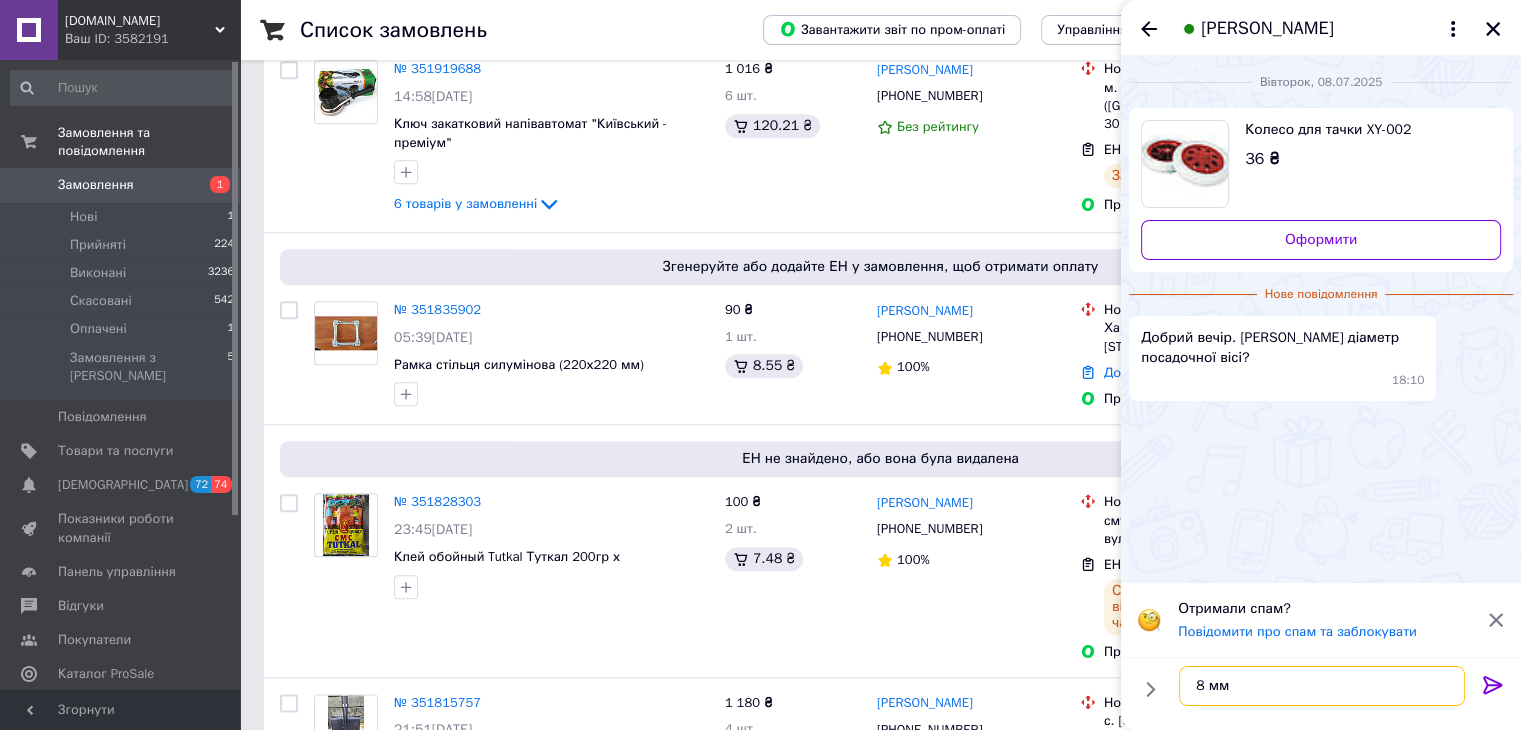 type 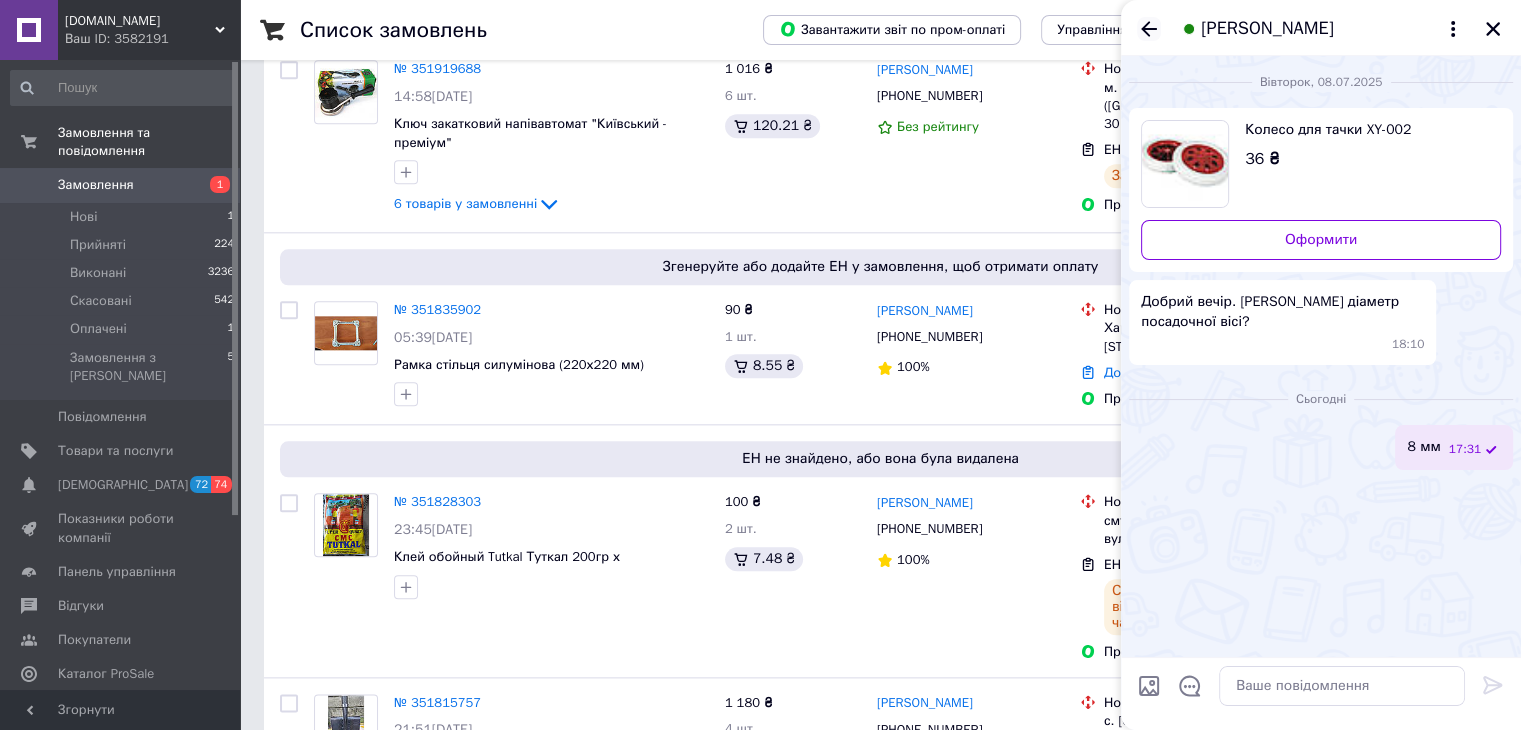 click 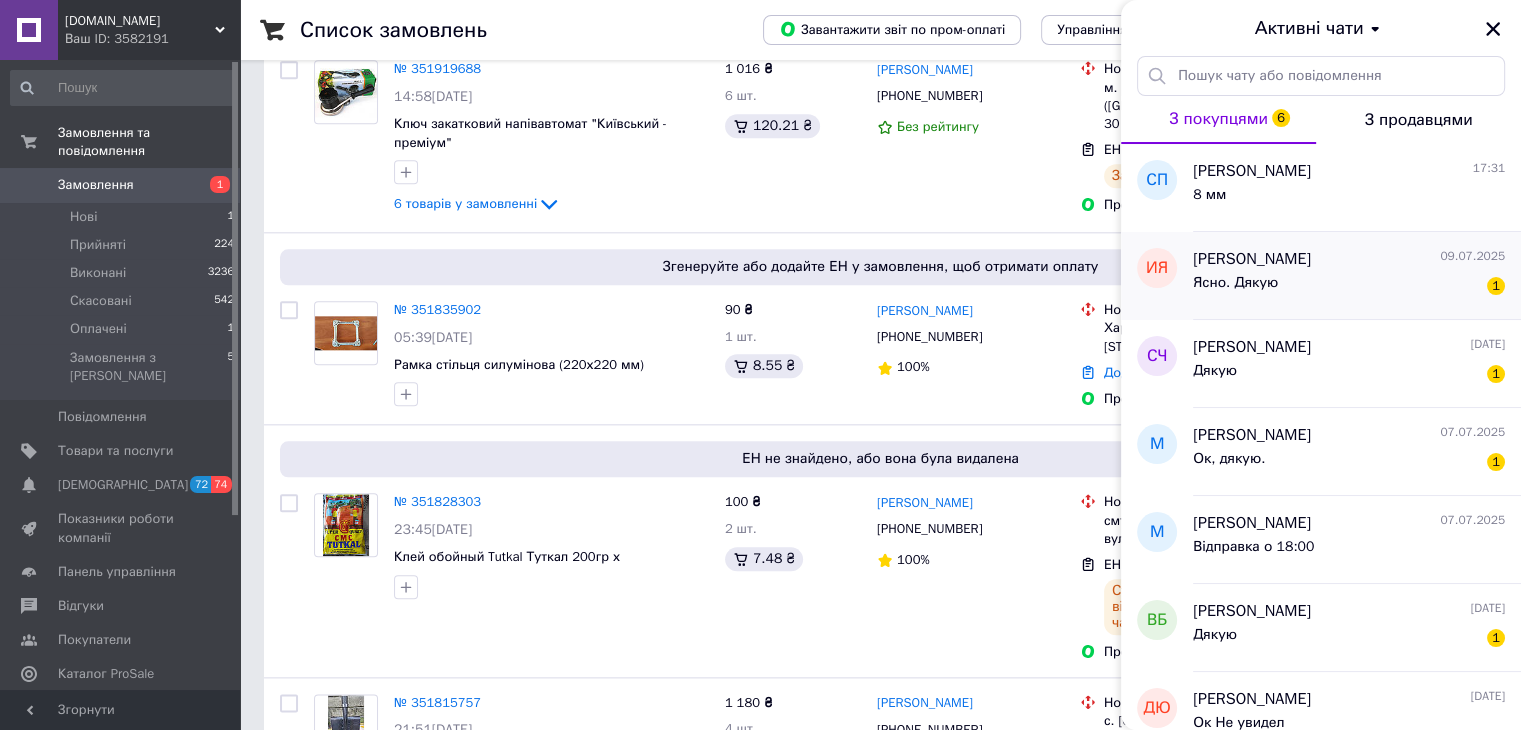 click on "Ясно. Дякую 1" at bounding box center (1349, 287) 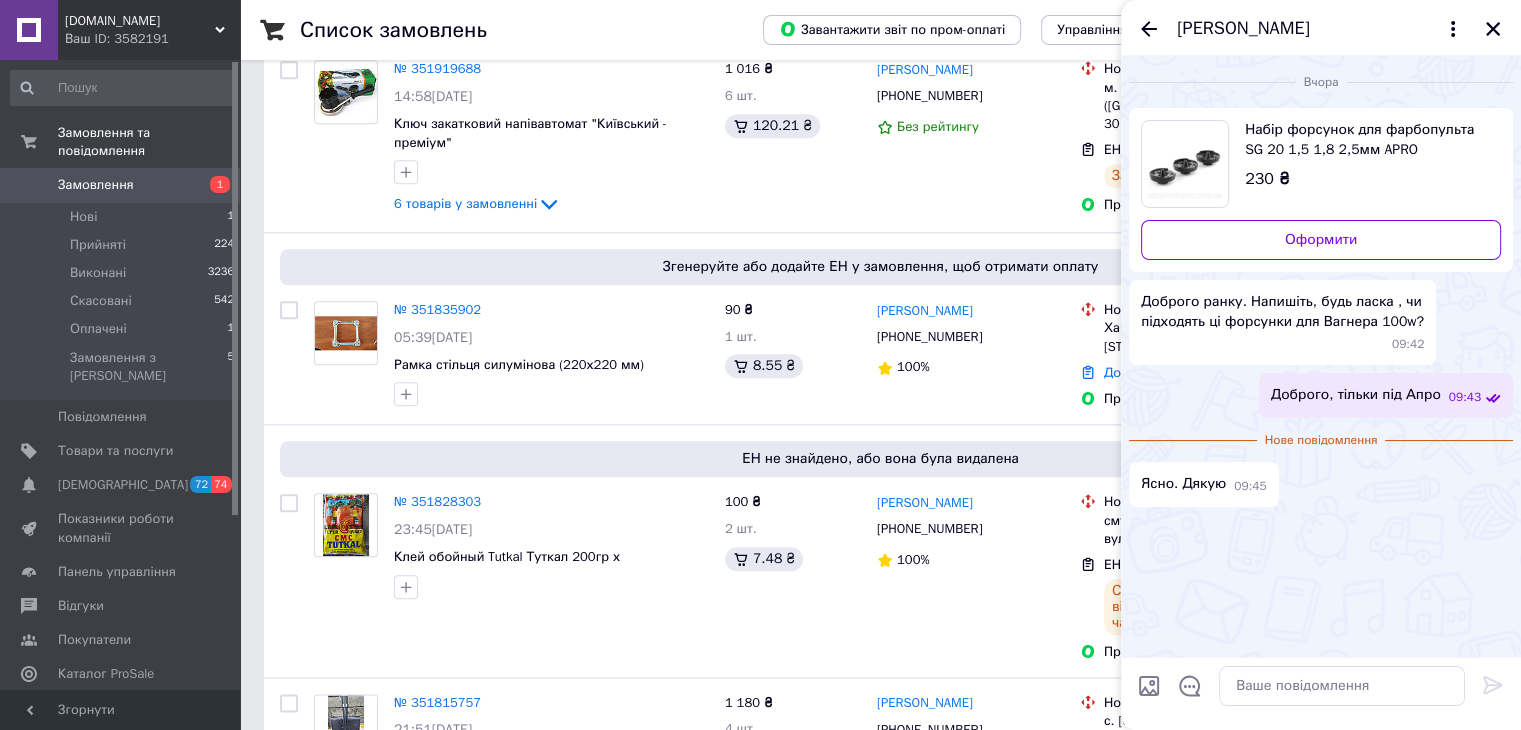 drag, startPoint x: 1145, startPoint y: 29, endPoint x: 1158, endPoint y: 30, distance: 13.038404 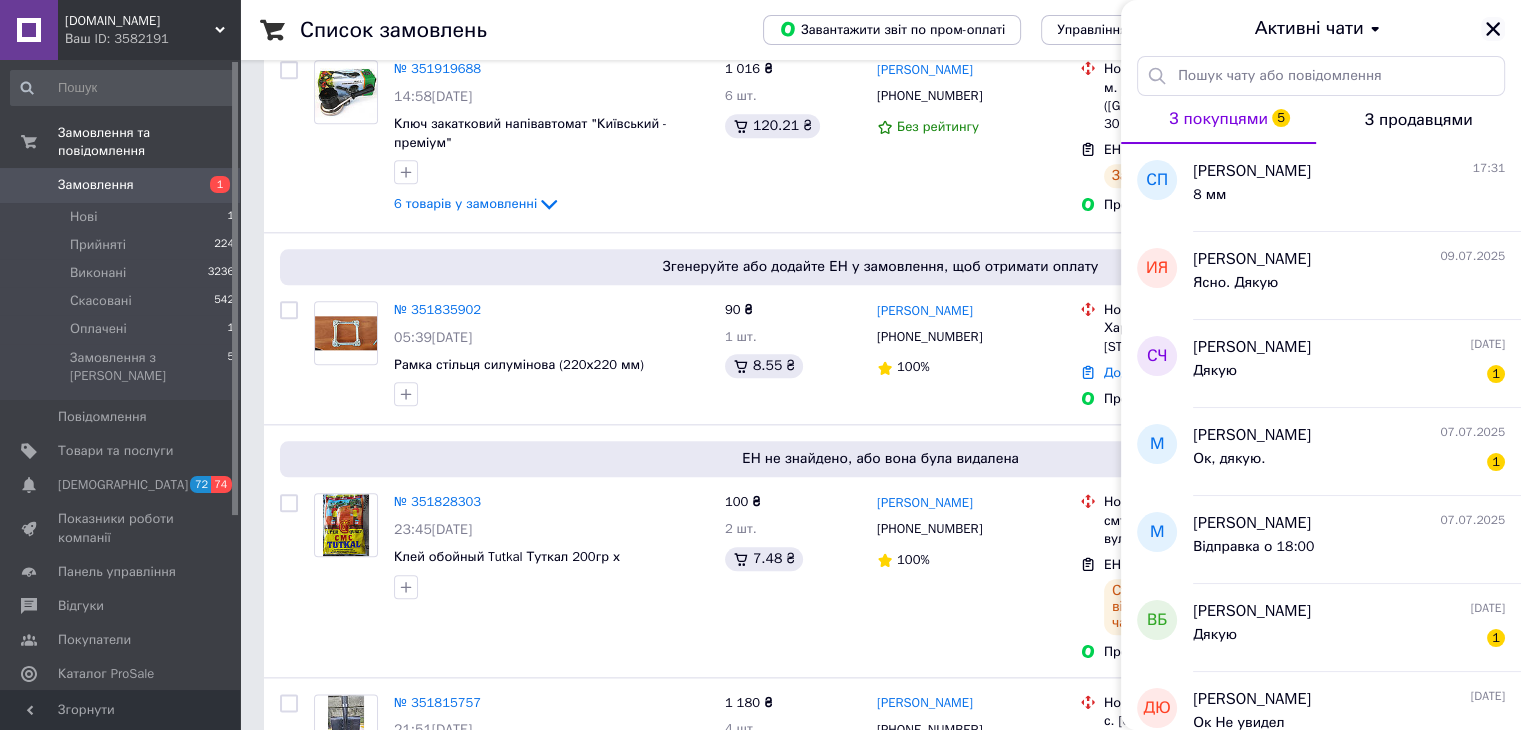 click 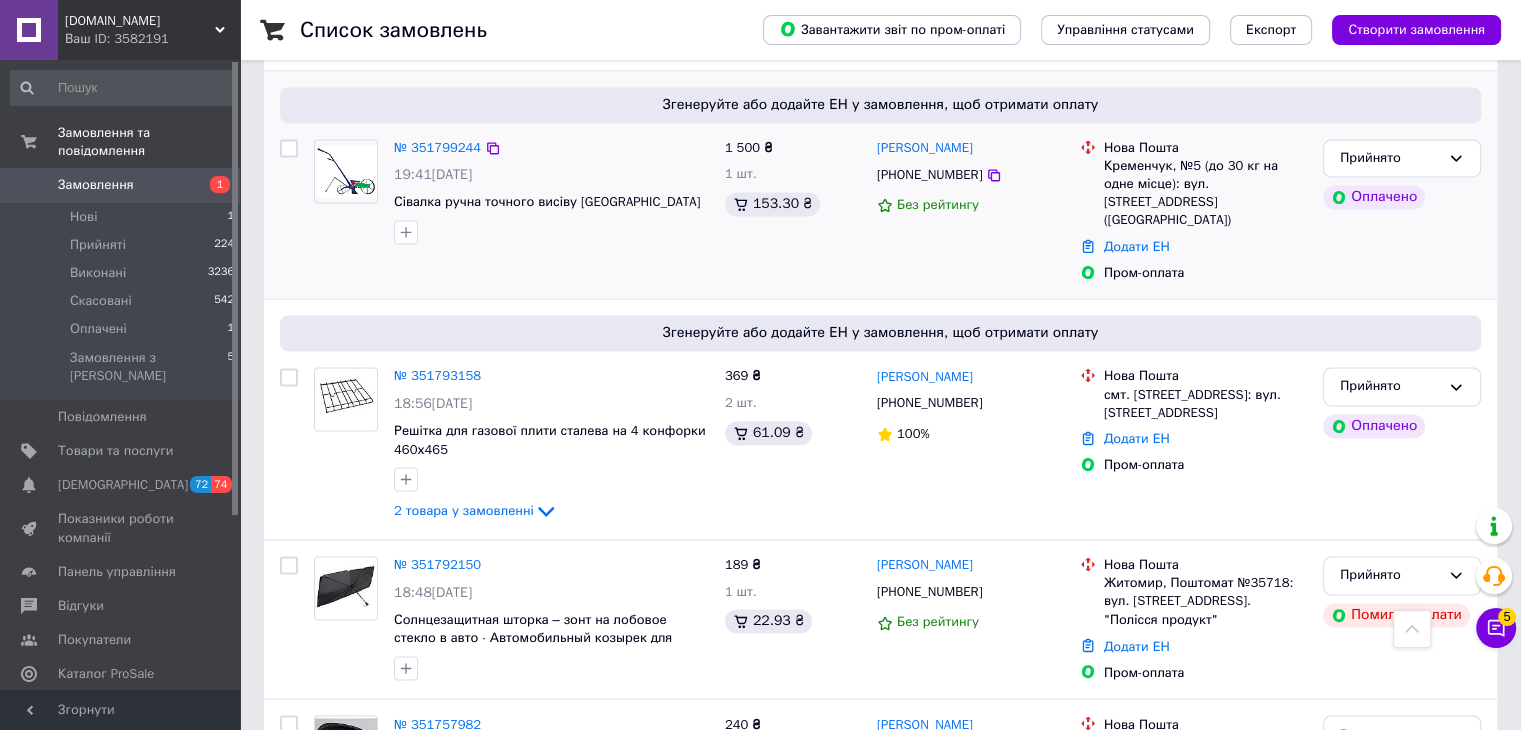 scroll, scrollTop: 3300, scrollLeft: 0, axis: vertical 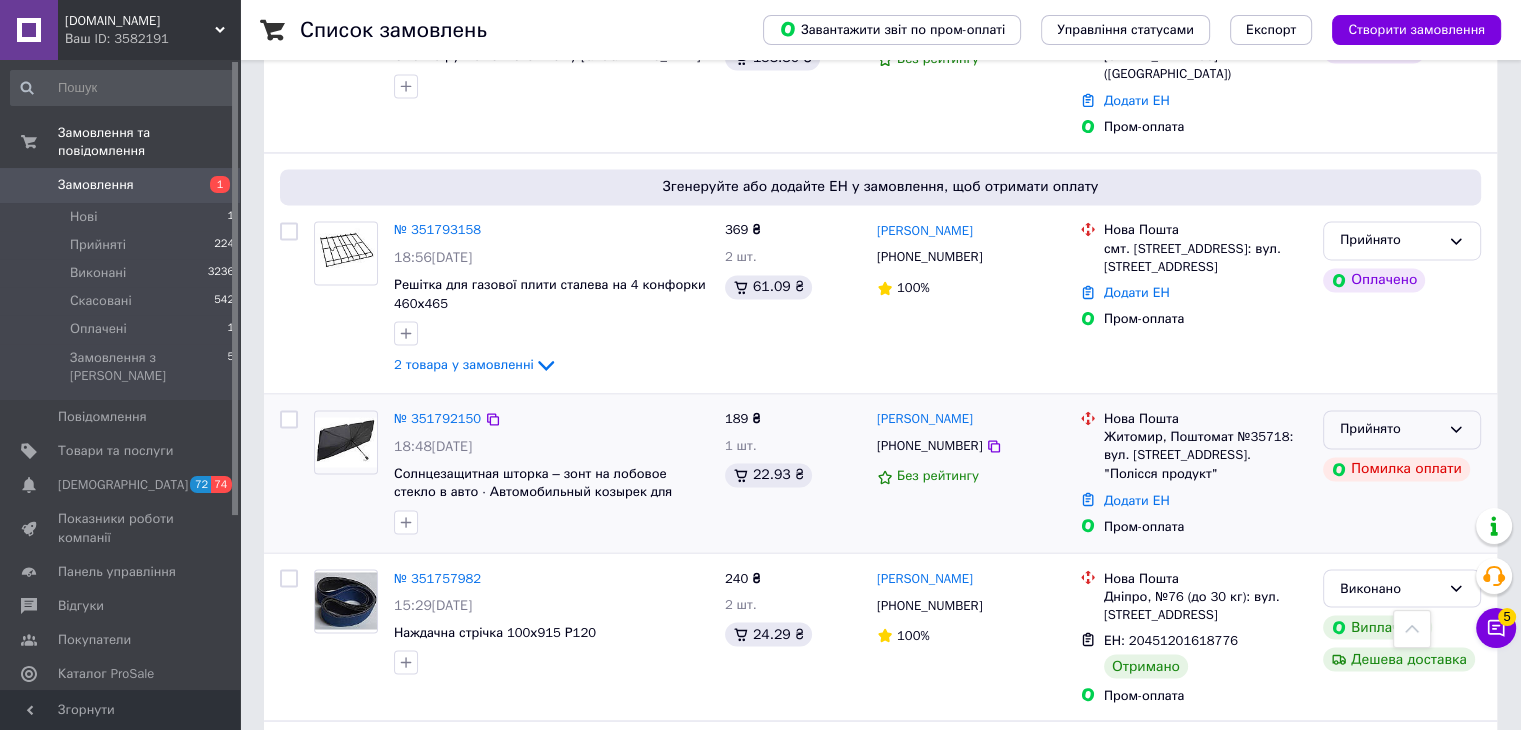 click on "Прийнято" at bounding box center (1390, 429) 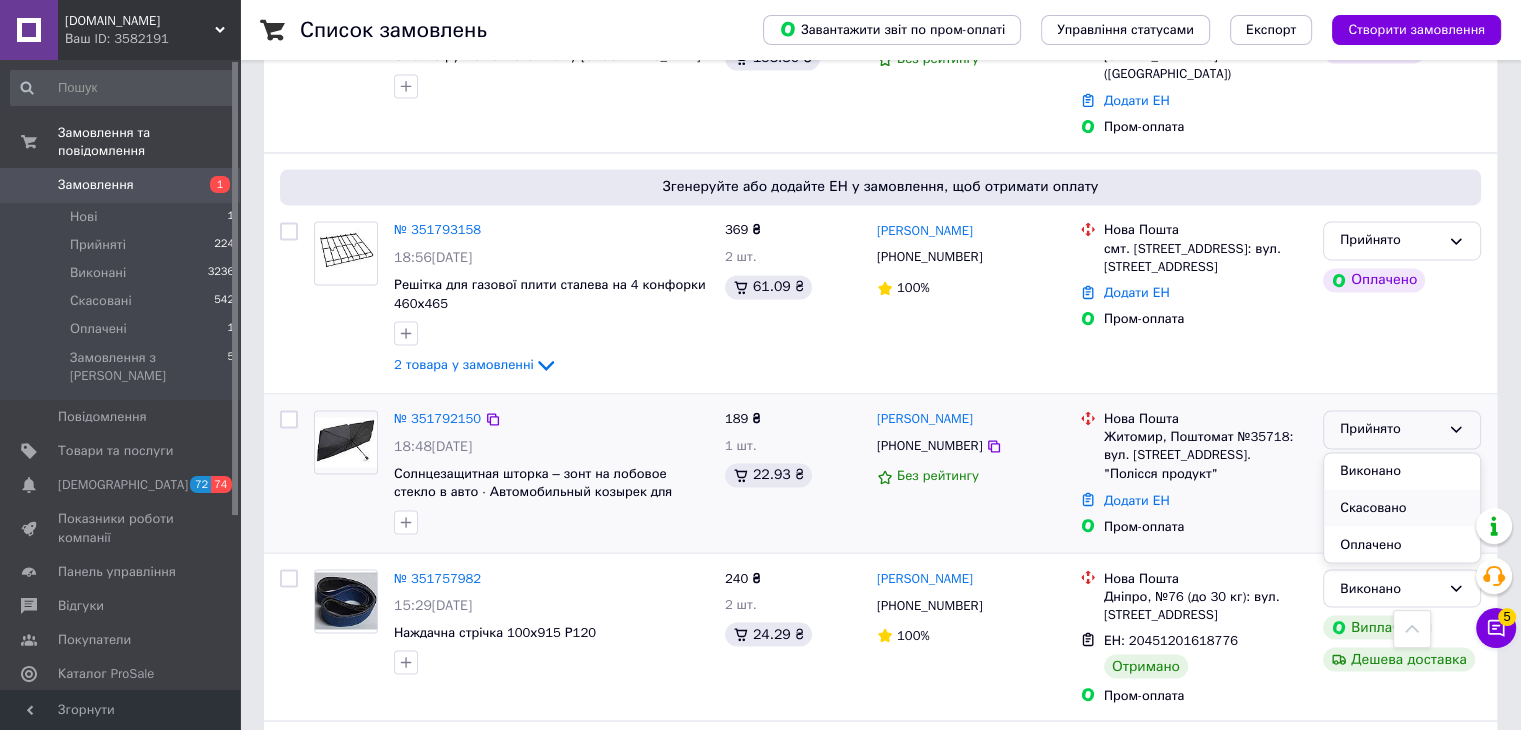 click on "Скасовано" at bounding box center (1402, 507) 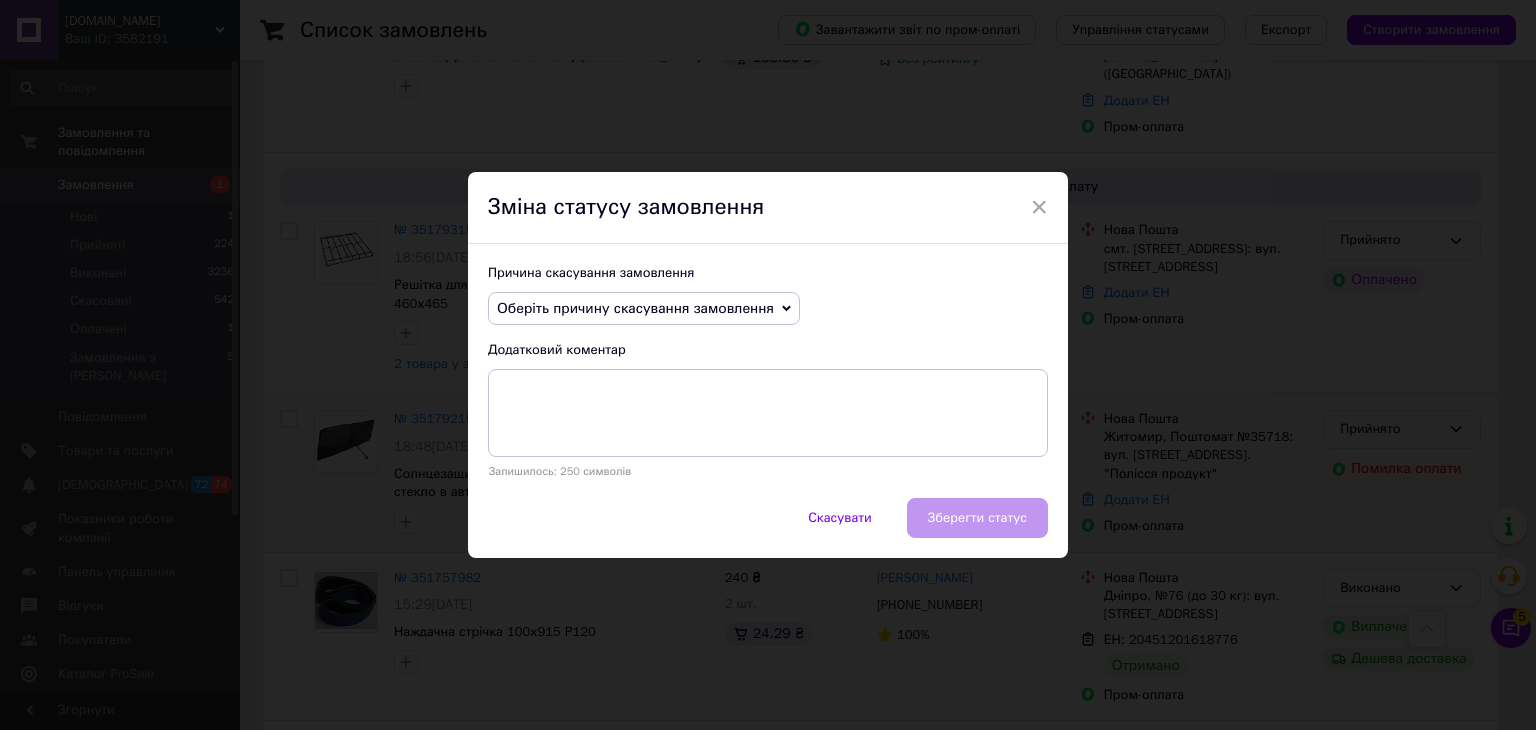 click on "Оберіть причину скасування замовлення" at bounding box center (635, 308) 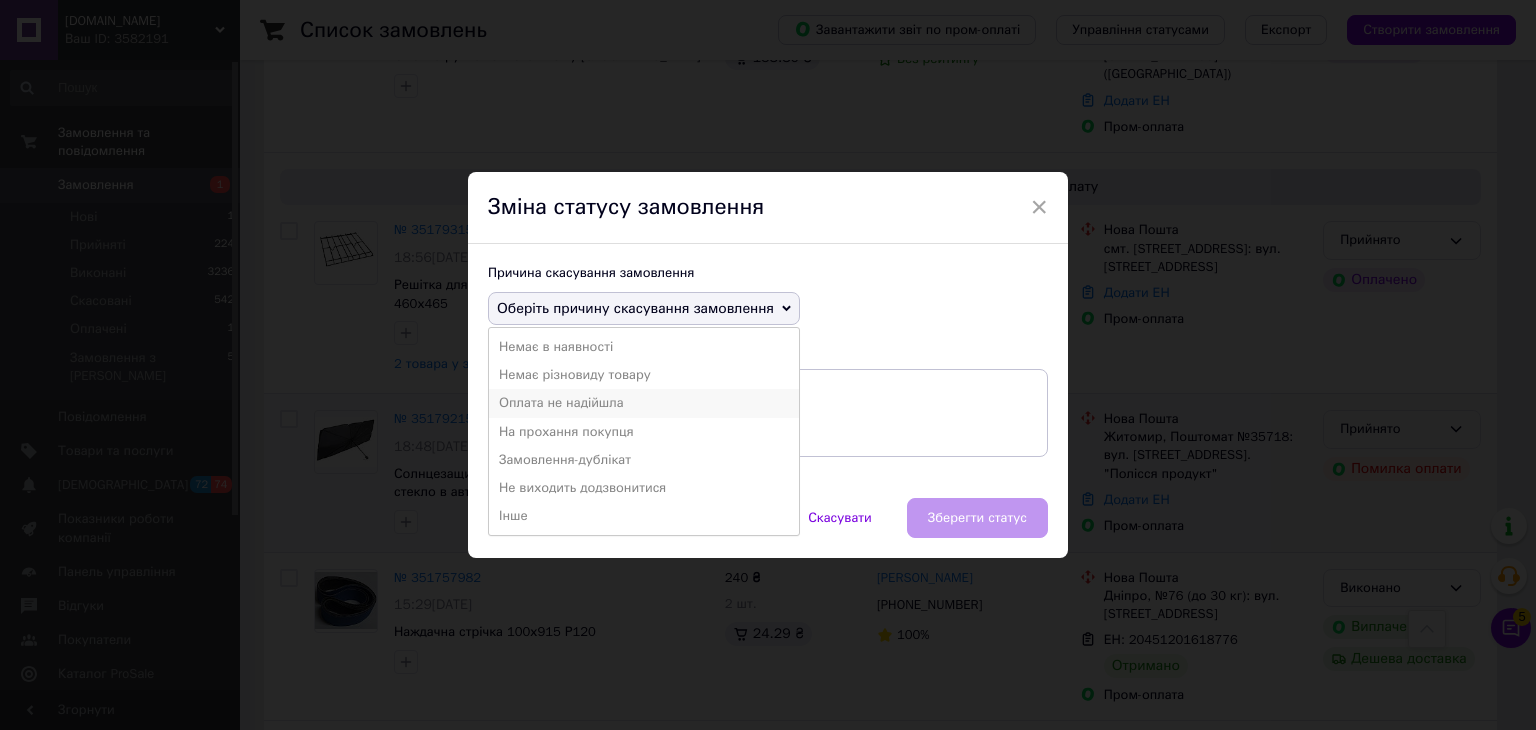 click on "Оплата не надійшла" at bounding box center [644, 403] 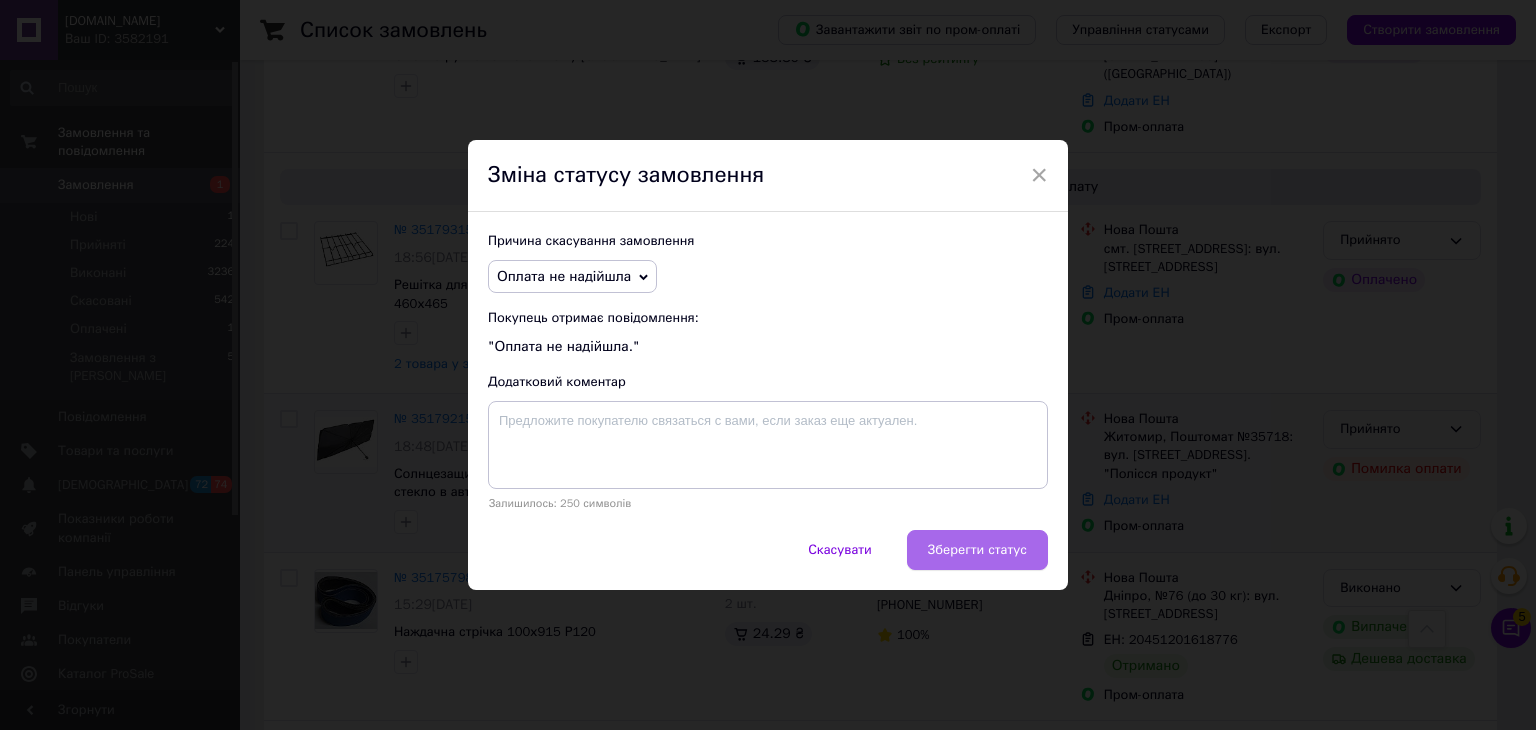 click on "Зберегти статус" at bounding box center [977, 550] 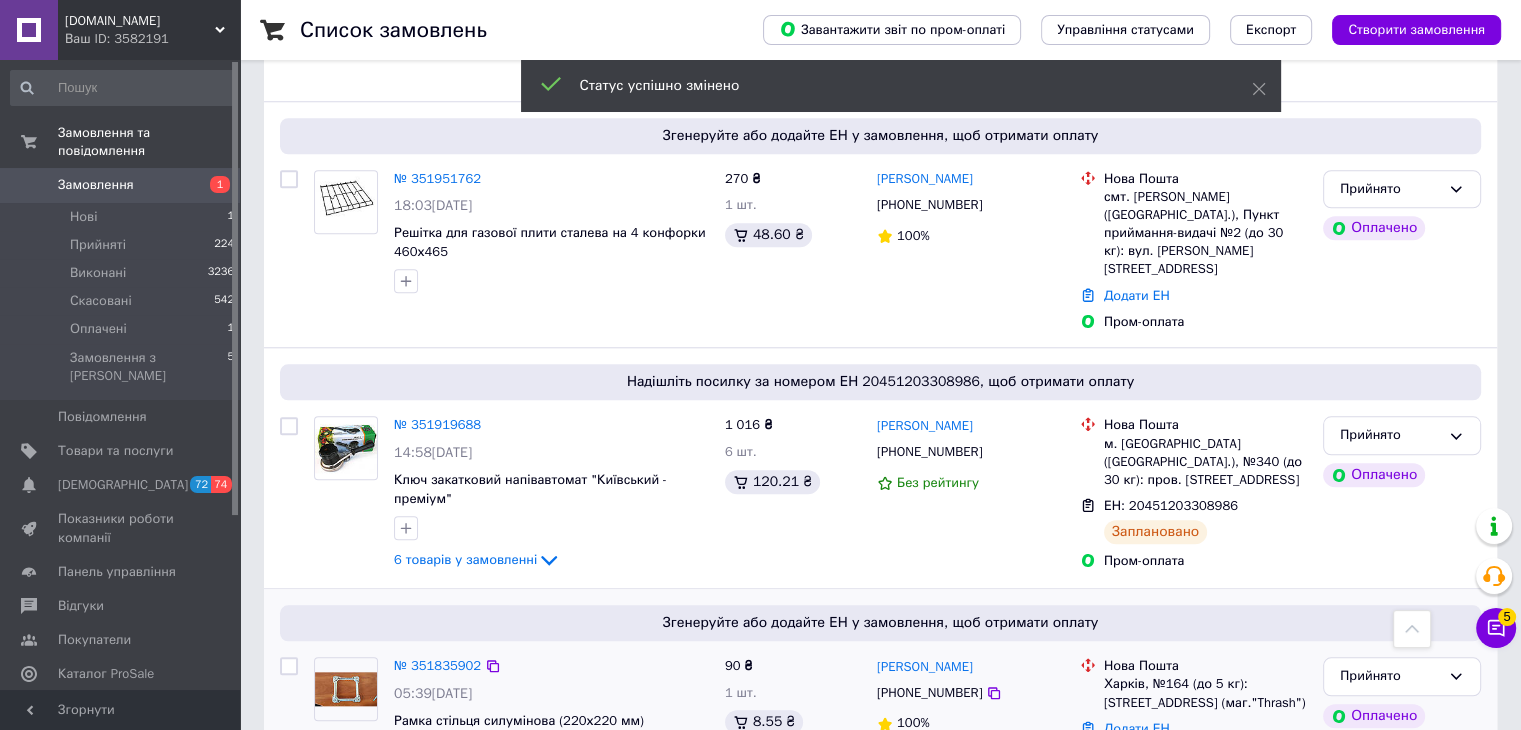 scroll, scrollTop: 1948, scrollLeft: 0, axis: vertical 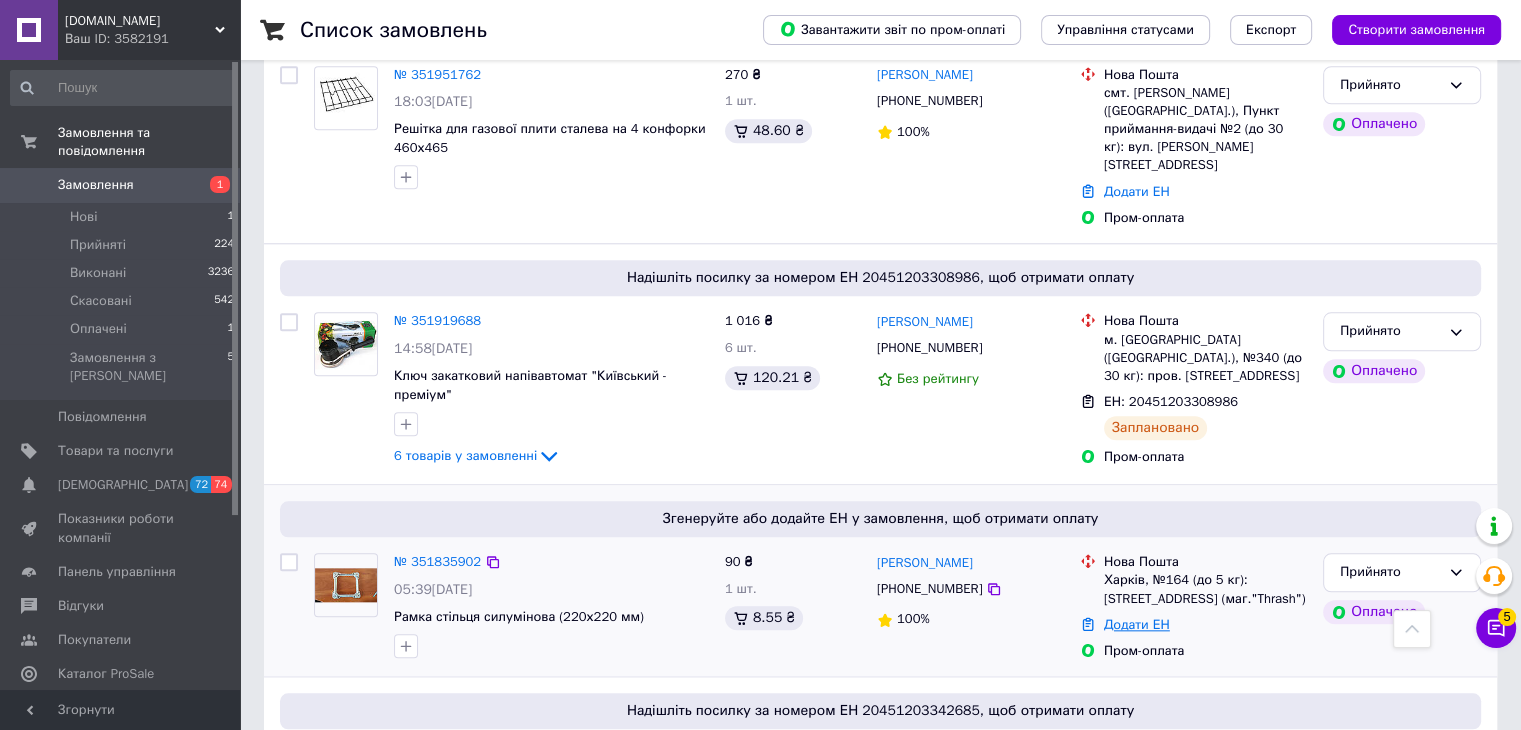 click on "Додати ЕН" at bounding box center (1137, 624) 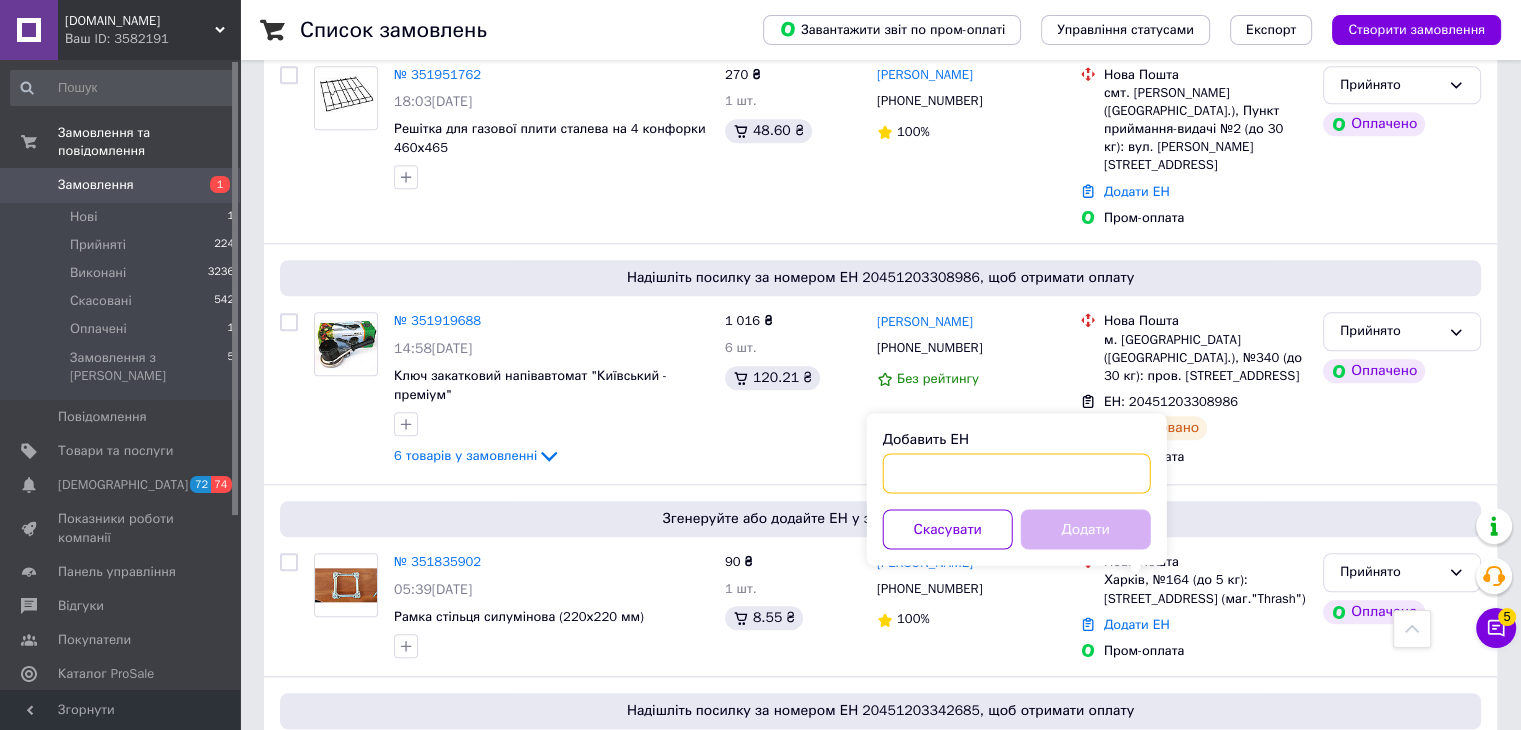 click on "Добавить ЕН" at bounding box center (1017, 473) 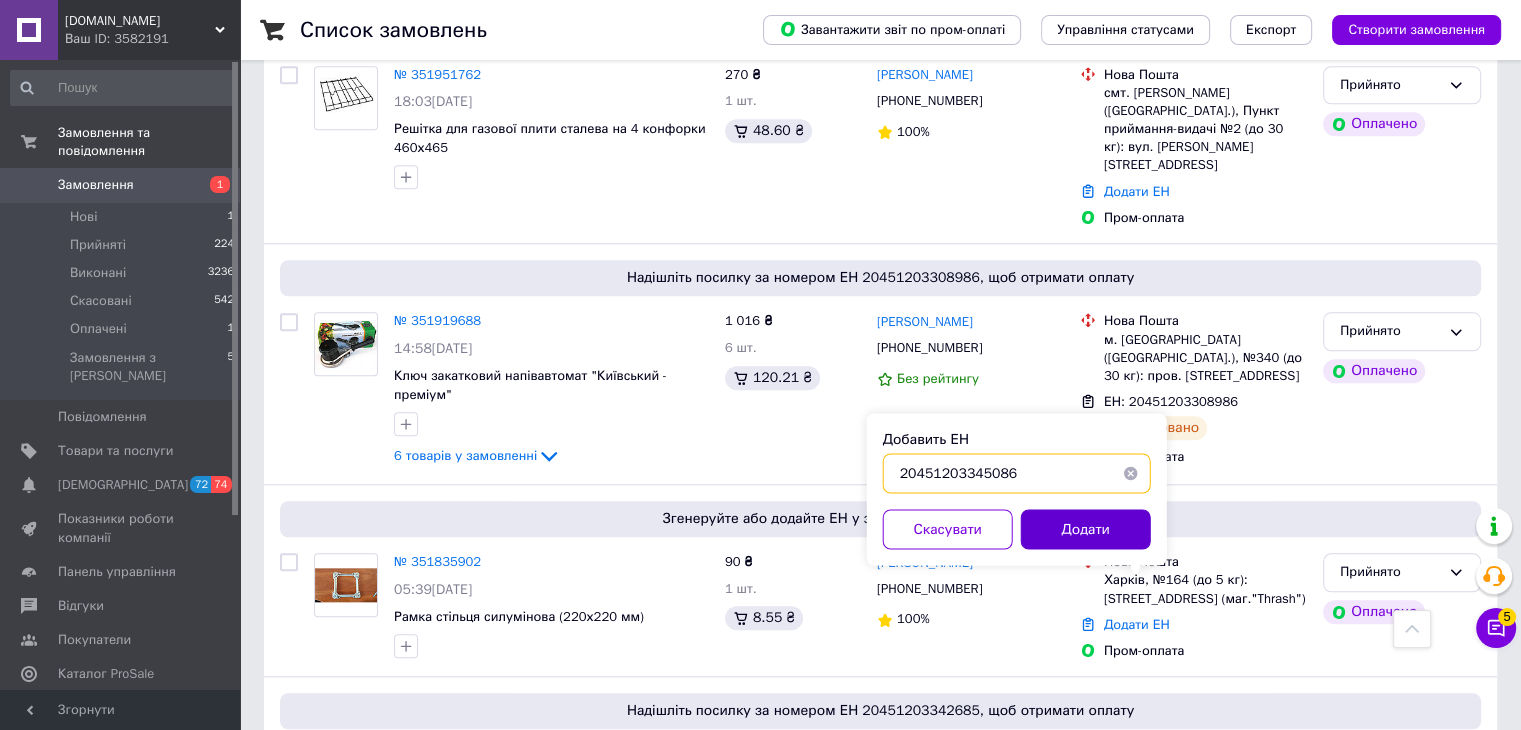 type on "20451203345086" 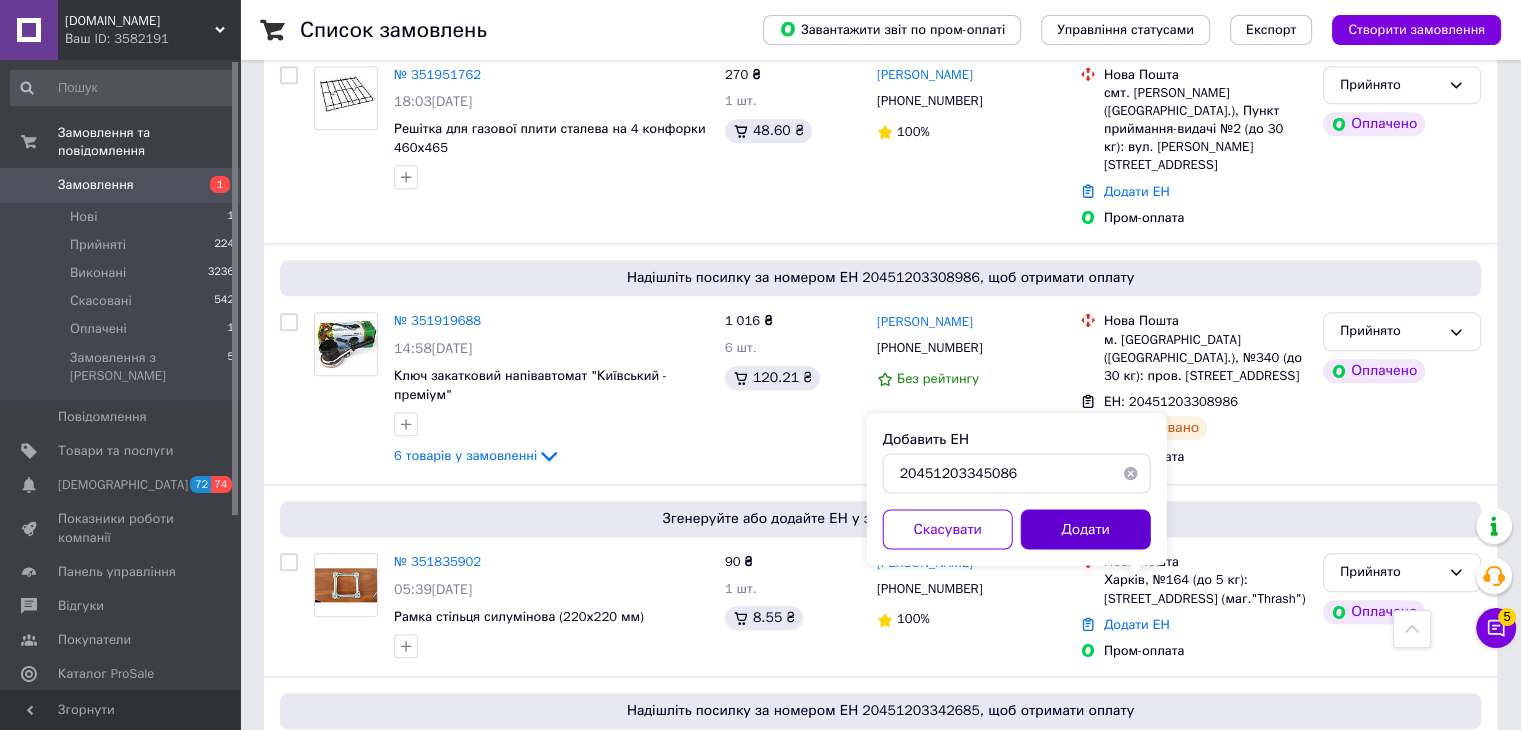 click on "Додати" at bounding box center [1086, 529] 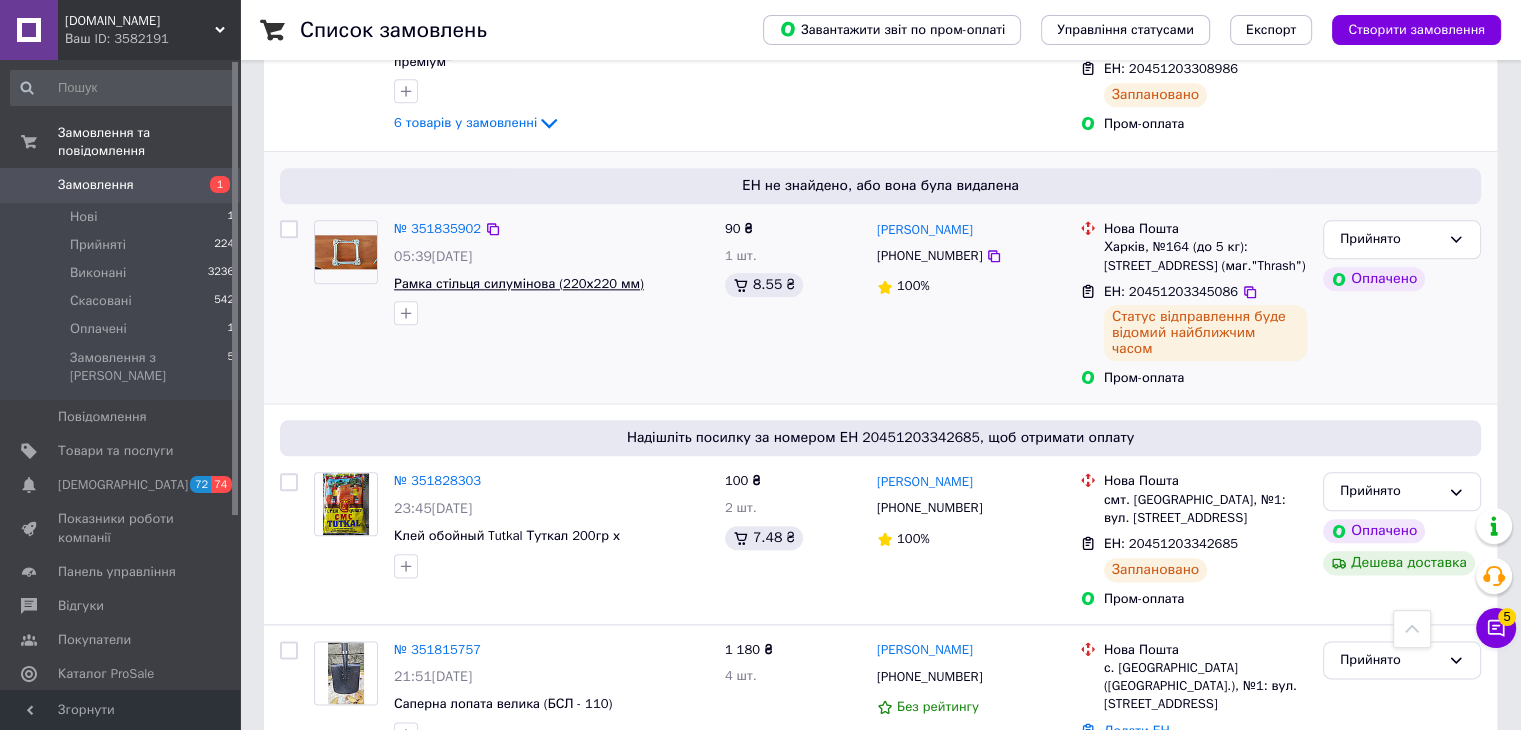 scroll, scrollTop: 2348, scrollLeft: 0, axis: vertical 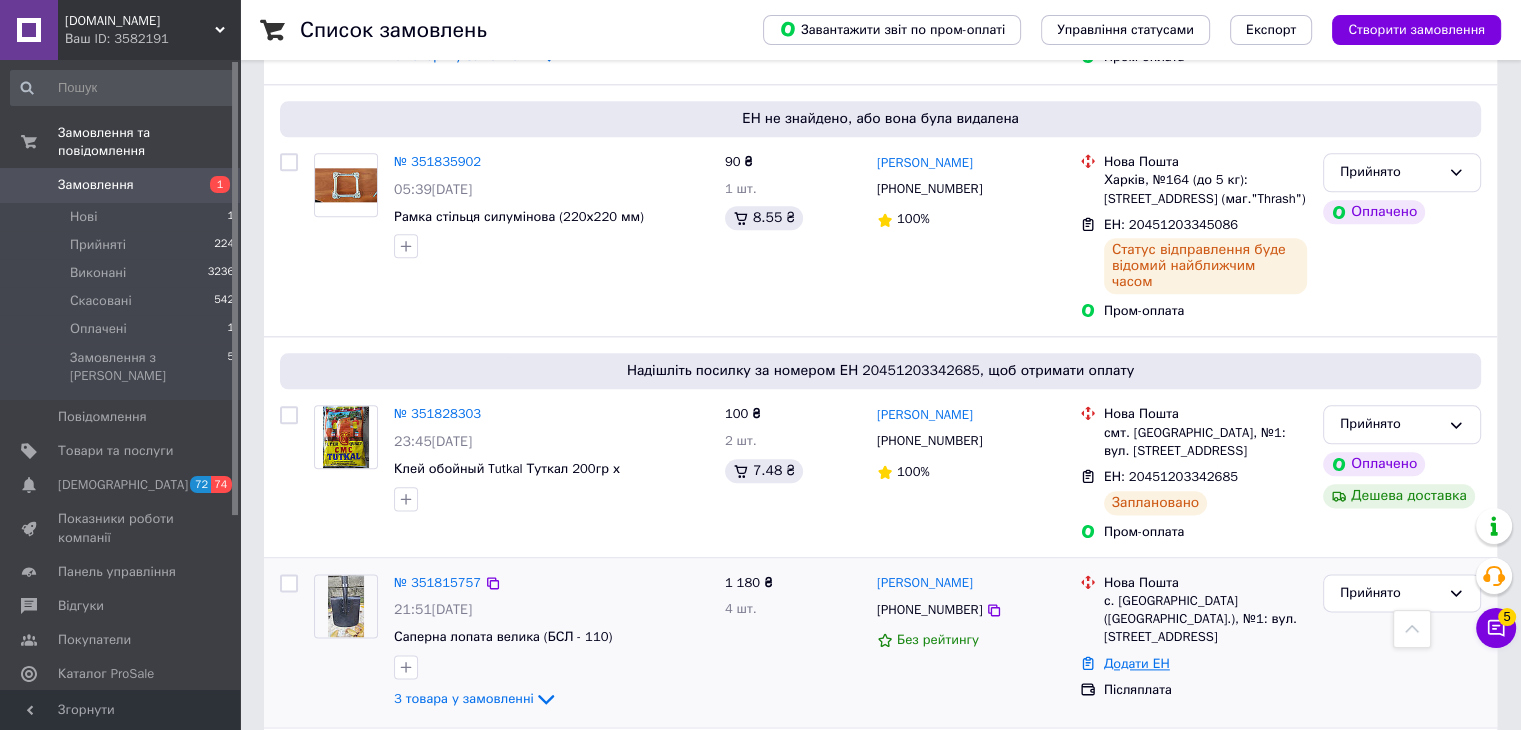click on "Додати ЕН" at bounding box center (1137, 663) 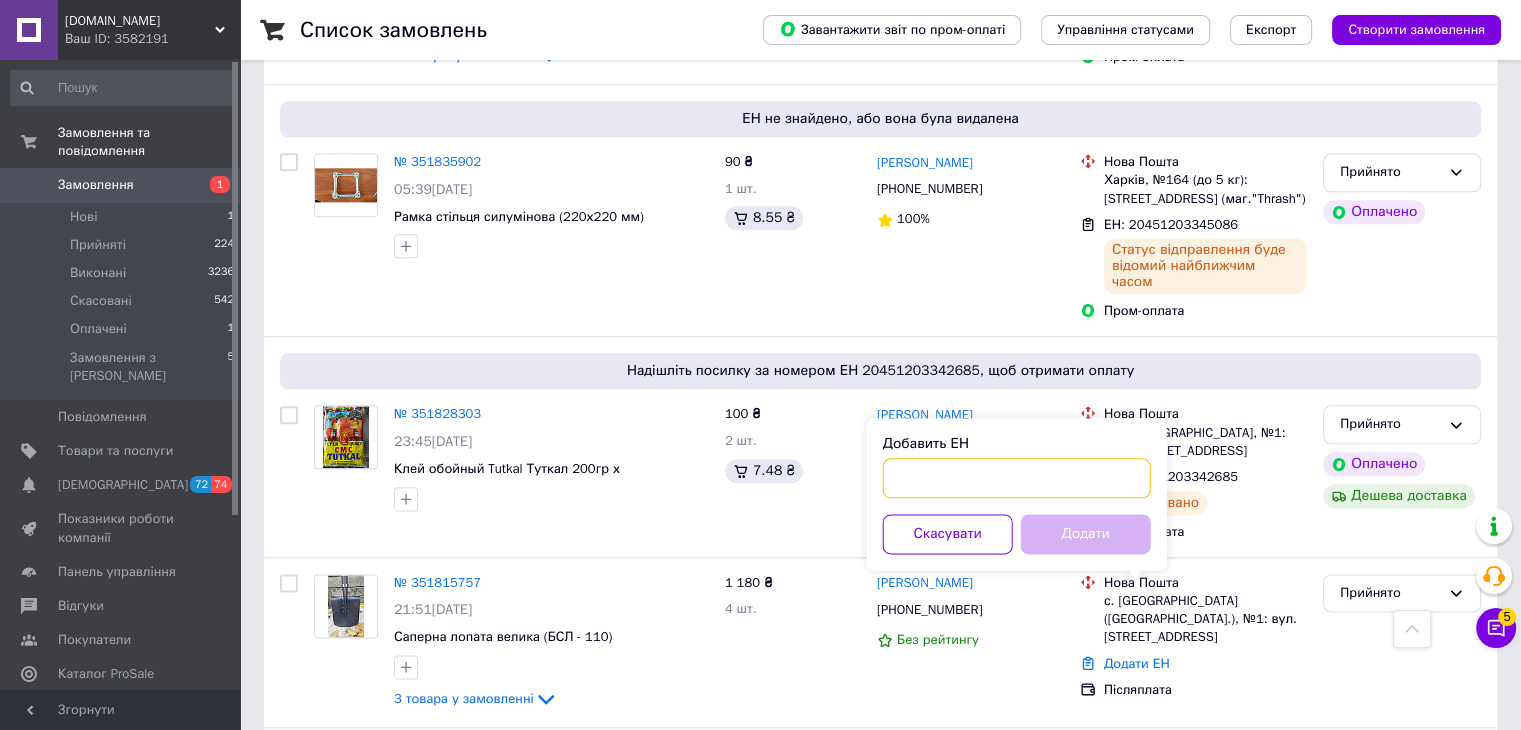 click on "Добавить ЕН" at bounding box center (1017, 478) 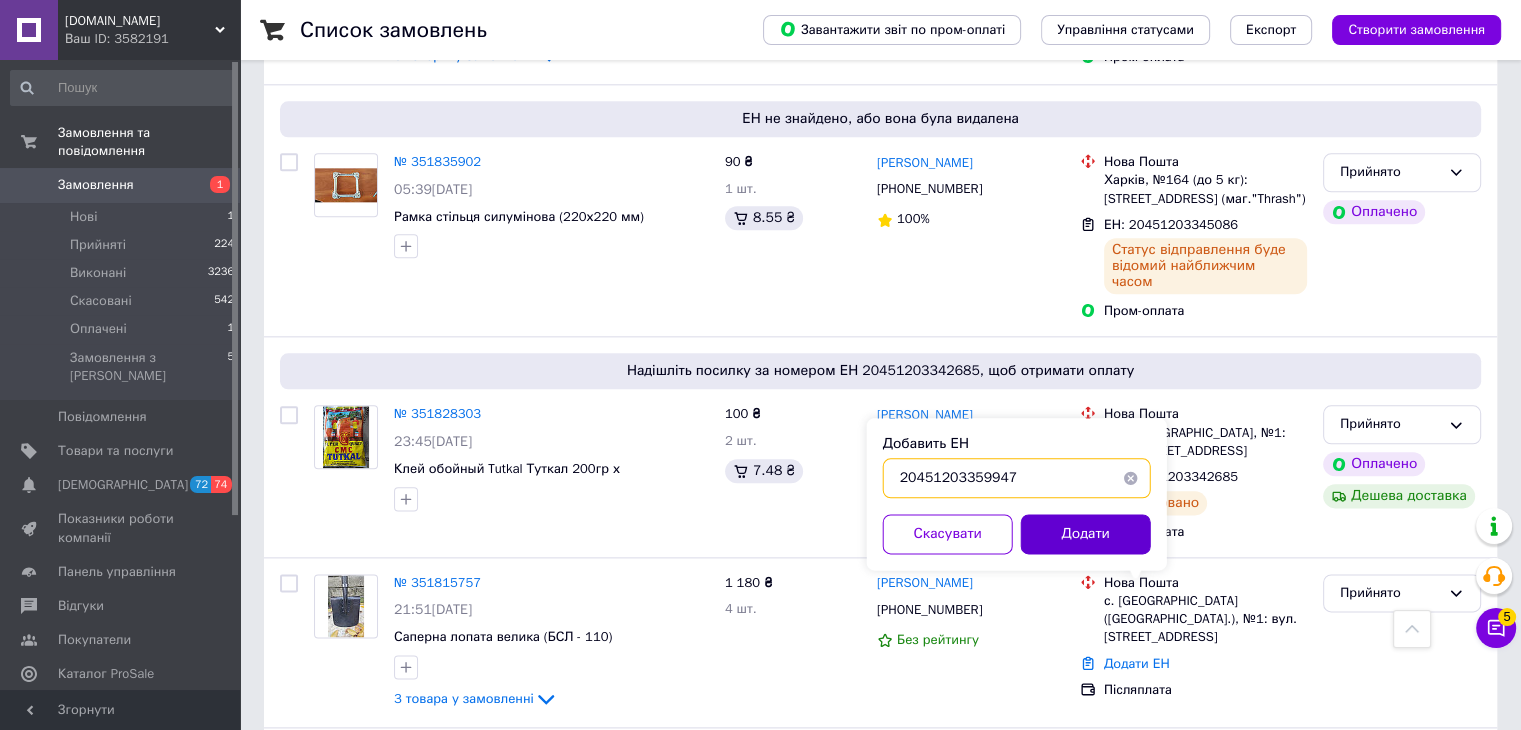 type on "20451203359947" 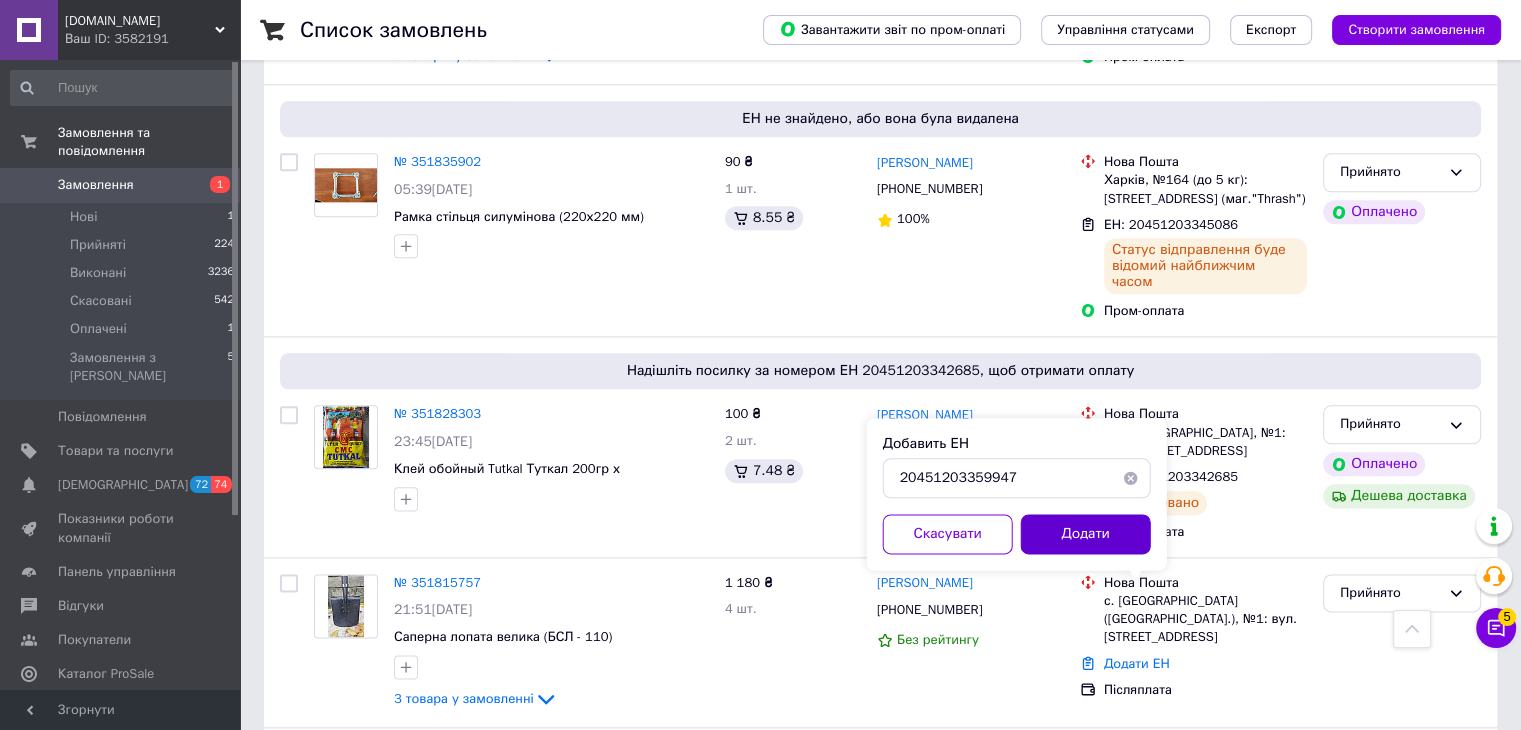 click on "Додати" at bounding box center [1086, 534] 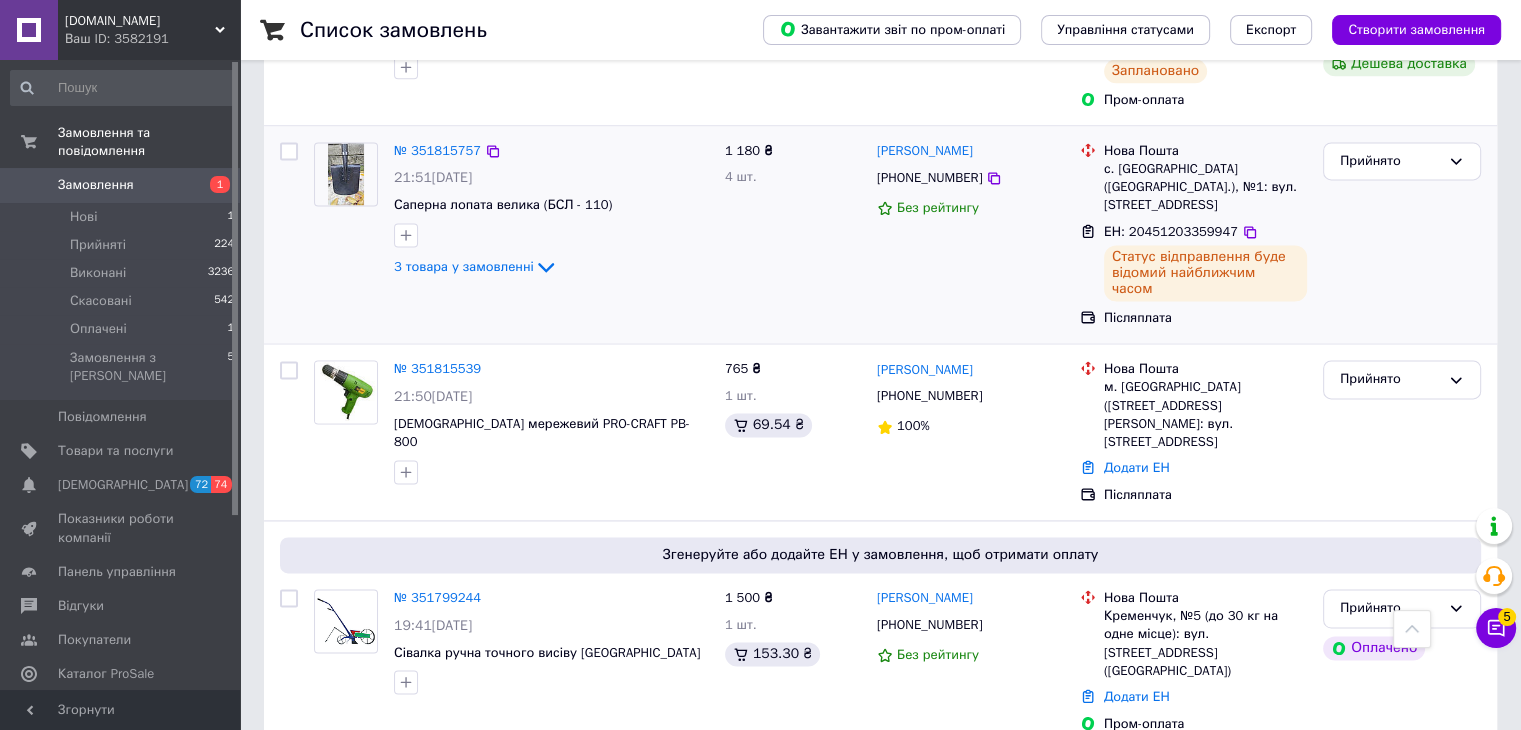 scroll, scrollTop: 2848, scrollLeft: 0, axis: vertical 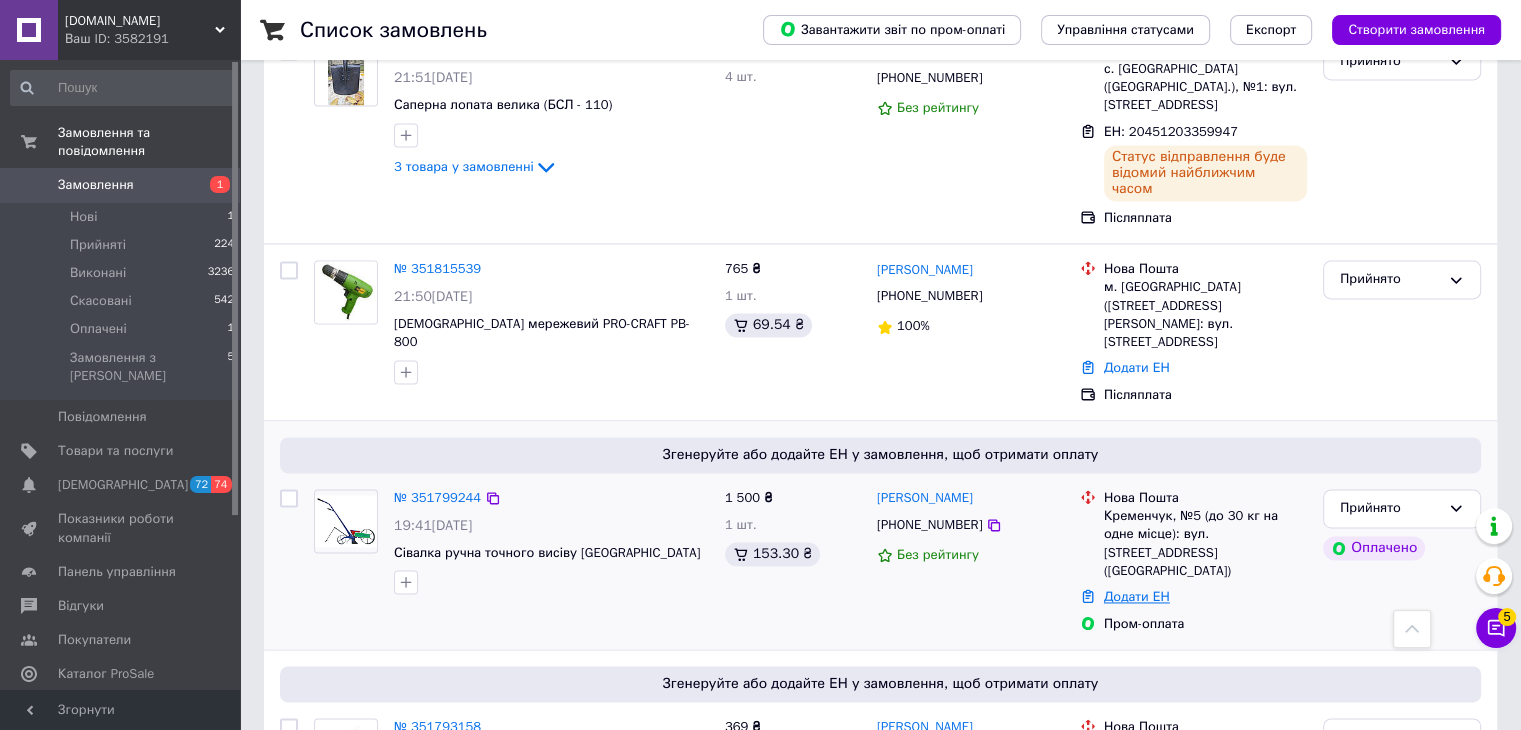 click on "Додати ЕН" at bounding box center (1137, 596) 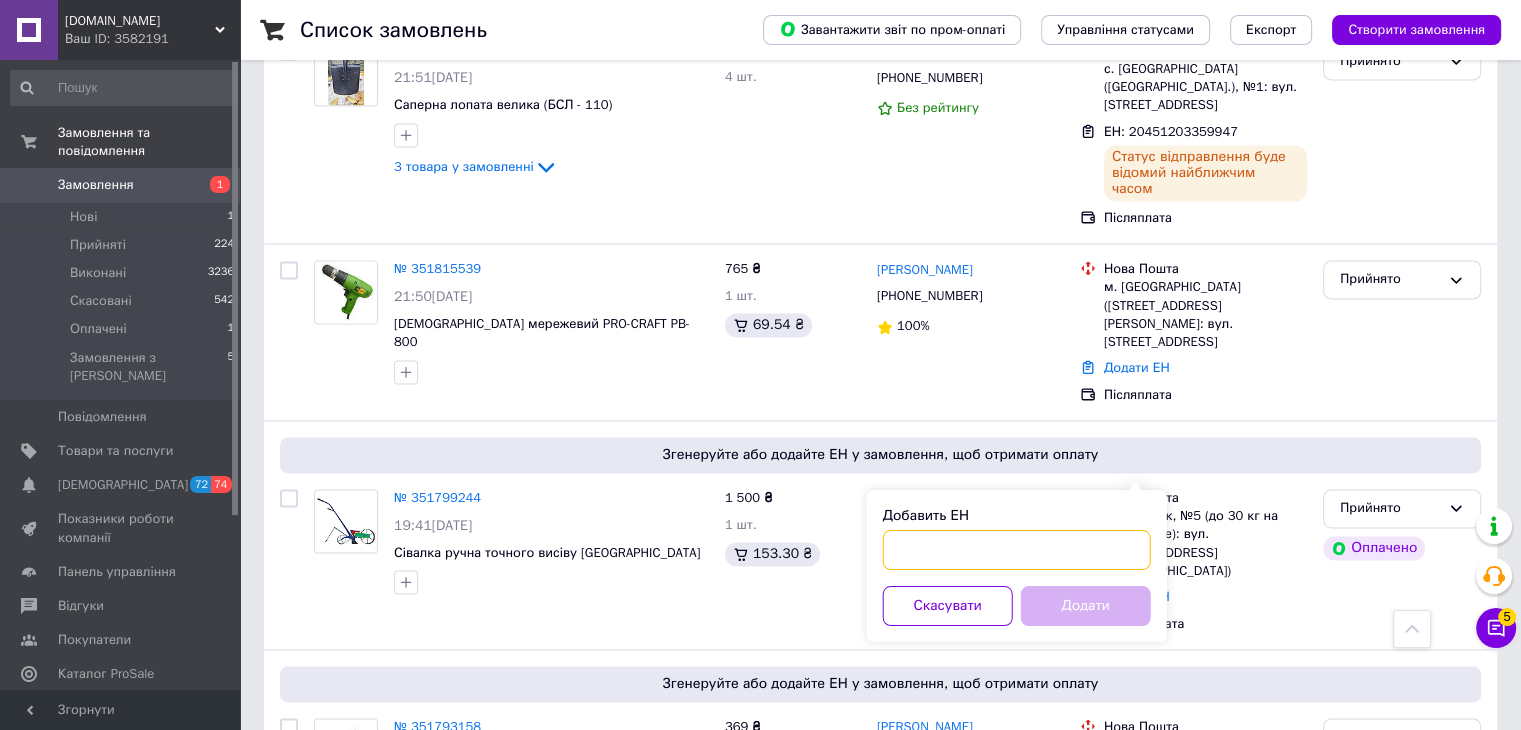 click on "Добавить ЕН" at bounding box center [1017, 550] 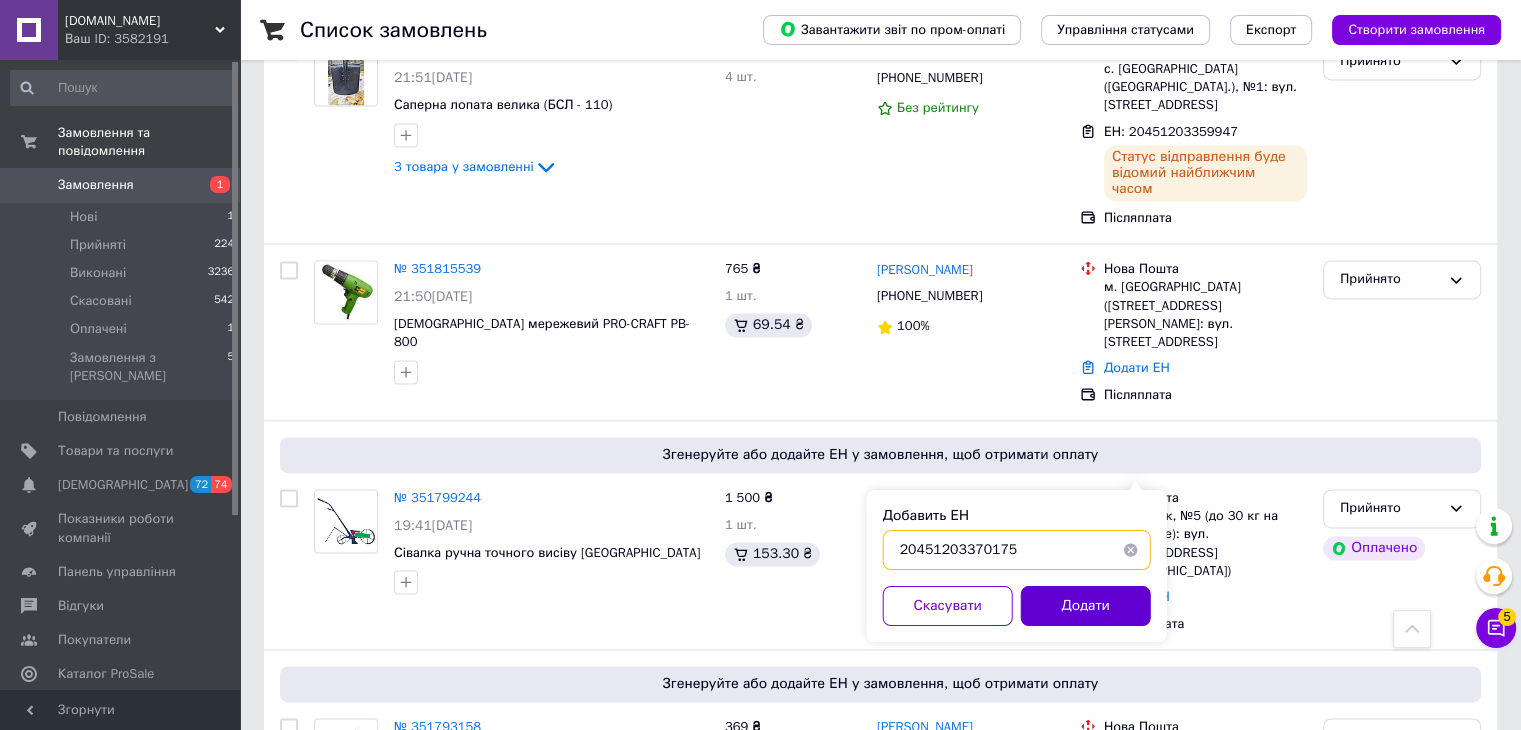 type on "20451203370175" 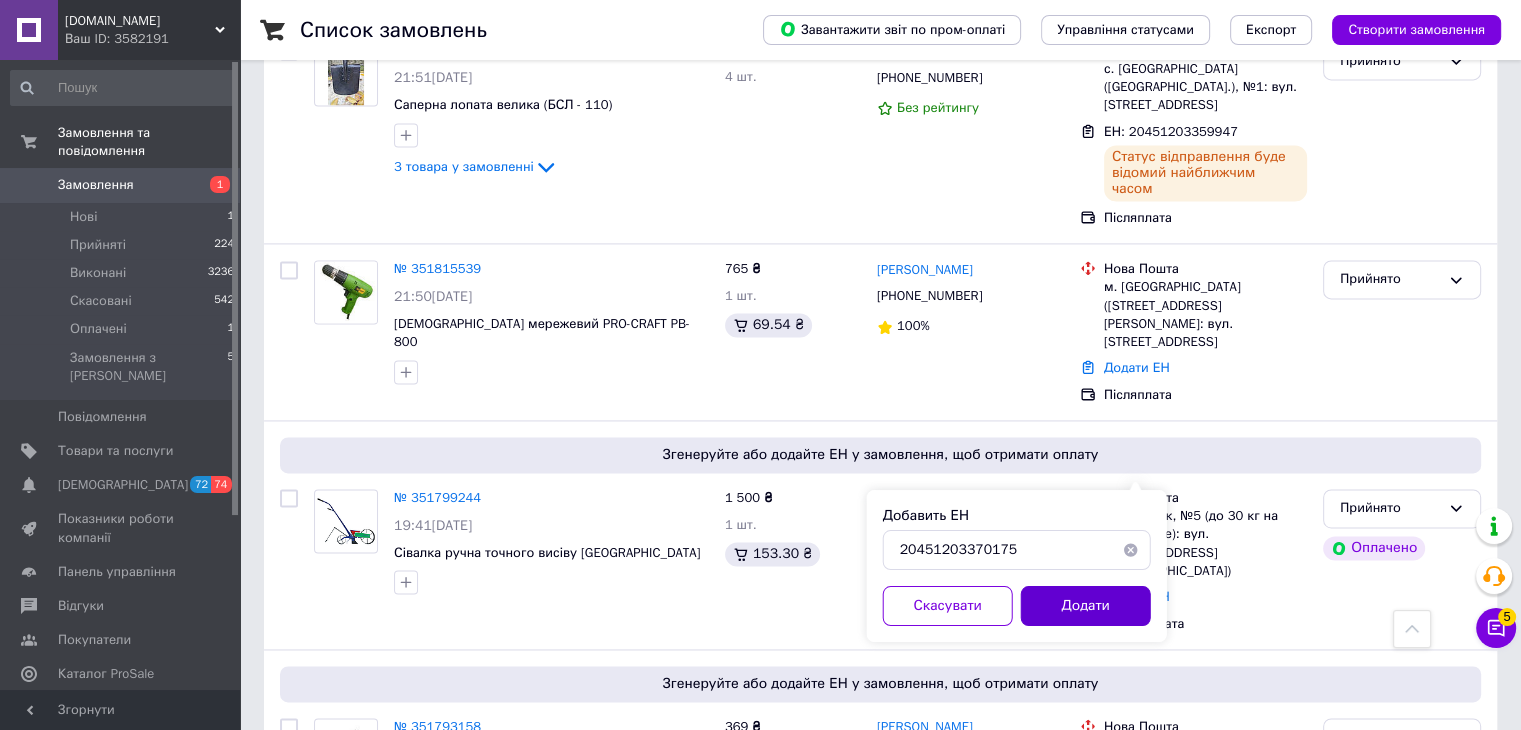 click on "Додати" at bounding box center [1086, 606] 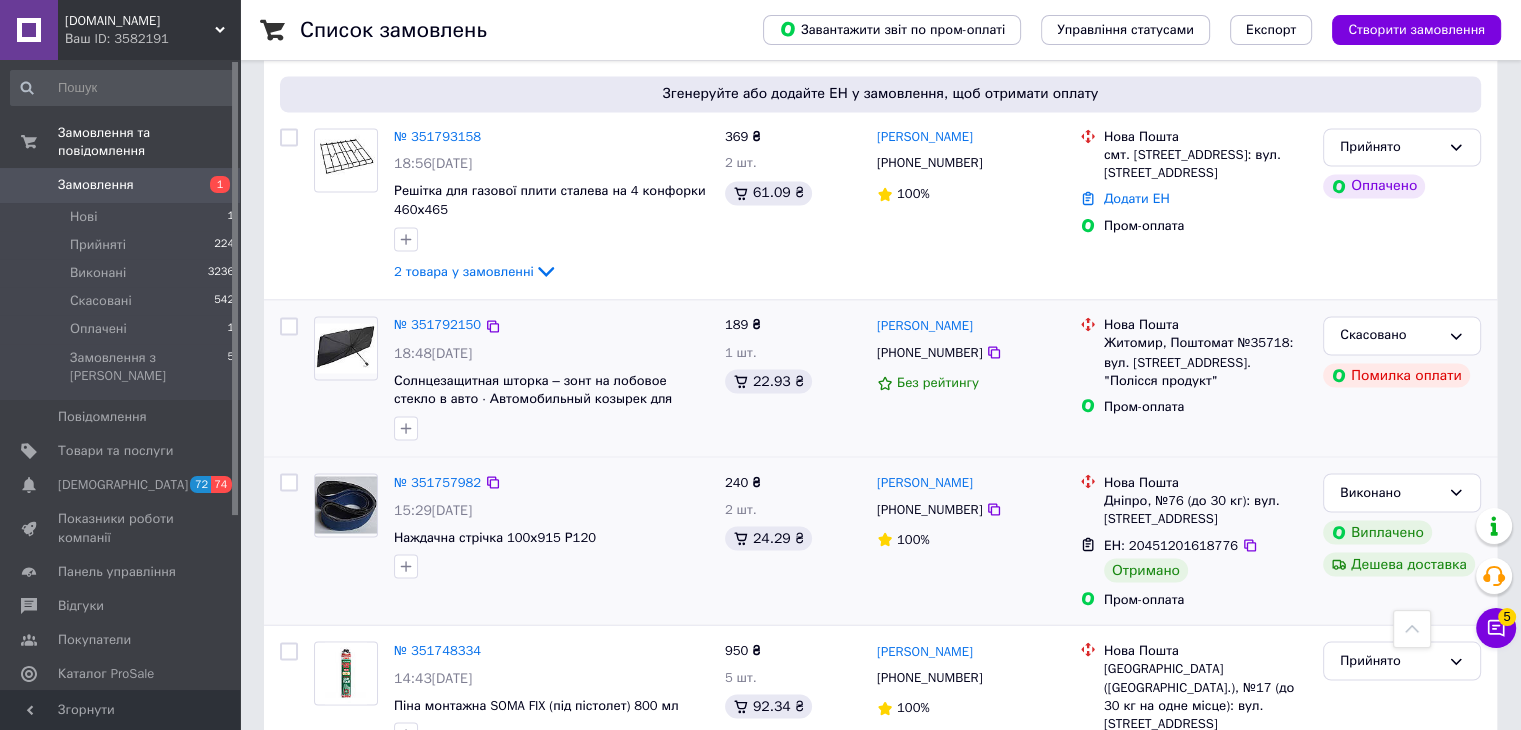 scroll, scrollTop: 3648, scrollLeft: 0, axis: vertical 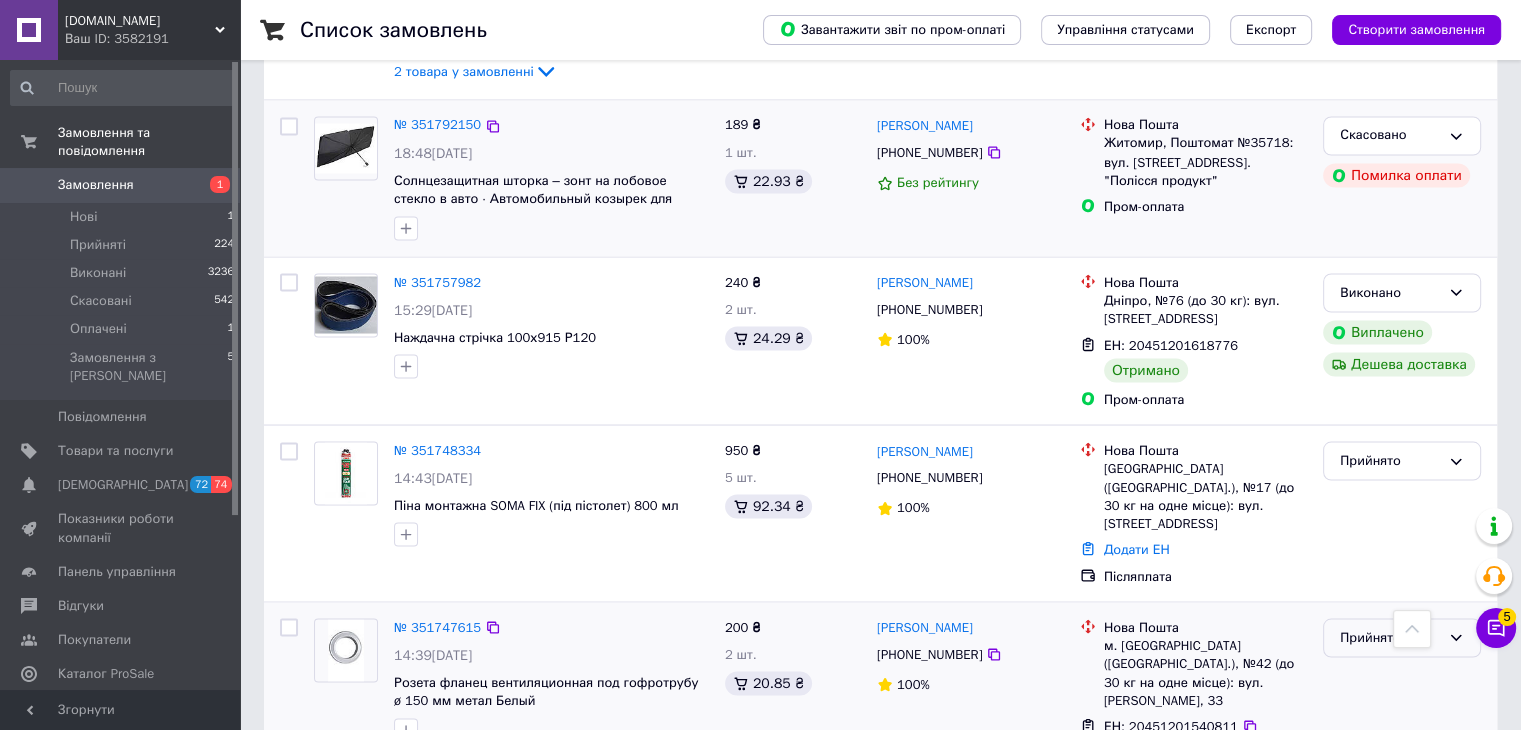 click on "Прийнято" at bounding box center [1390, 637] 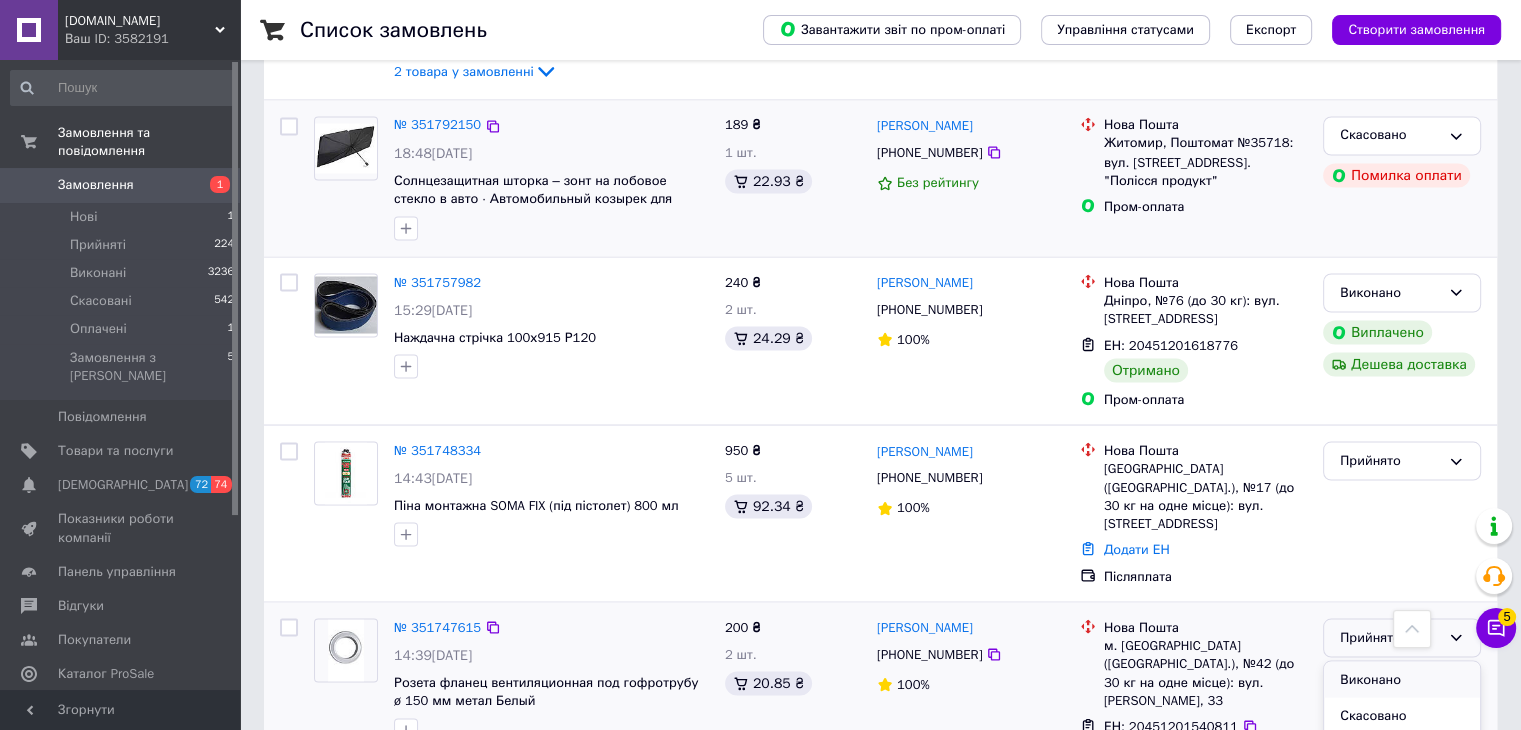 click on "Виконано" at bounding box center [1402, 679] 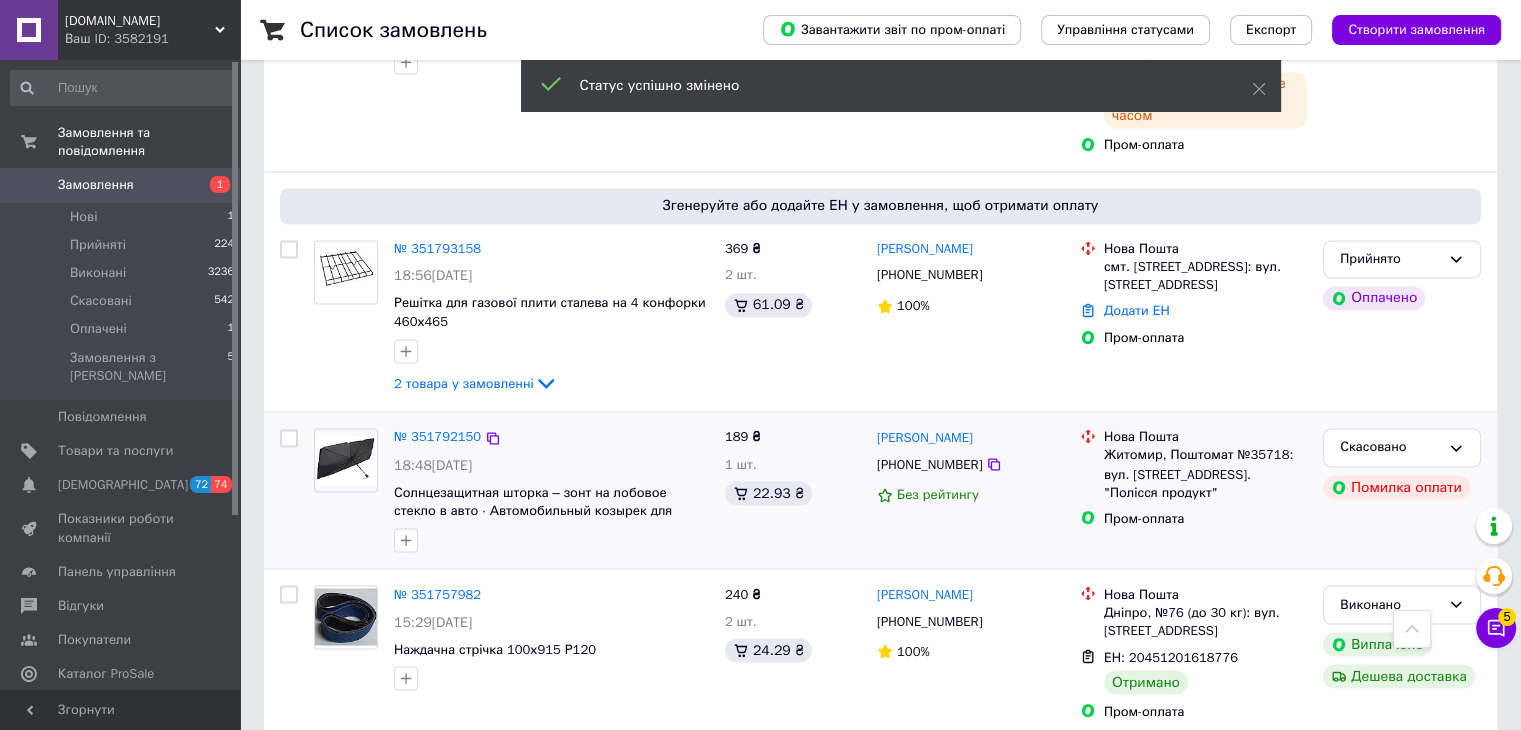scroll, scrollTop: 3648, scrollLeft: 0, axis: vertical 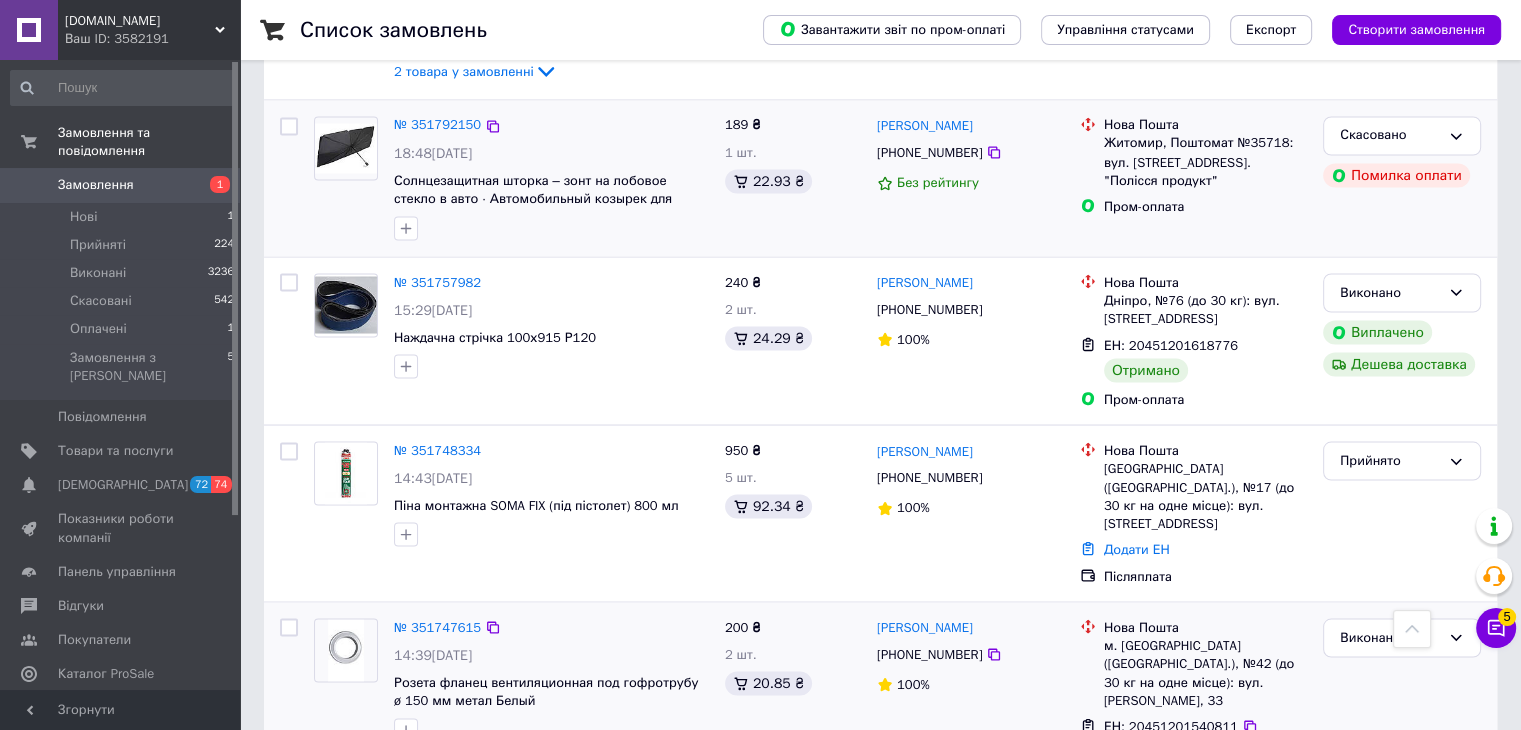 click 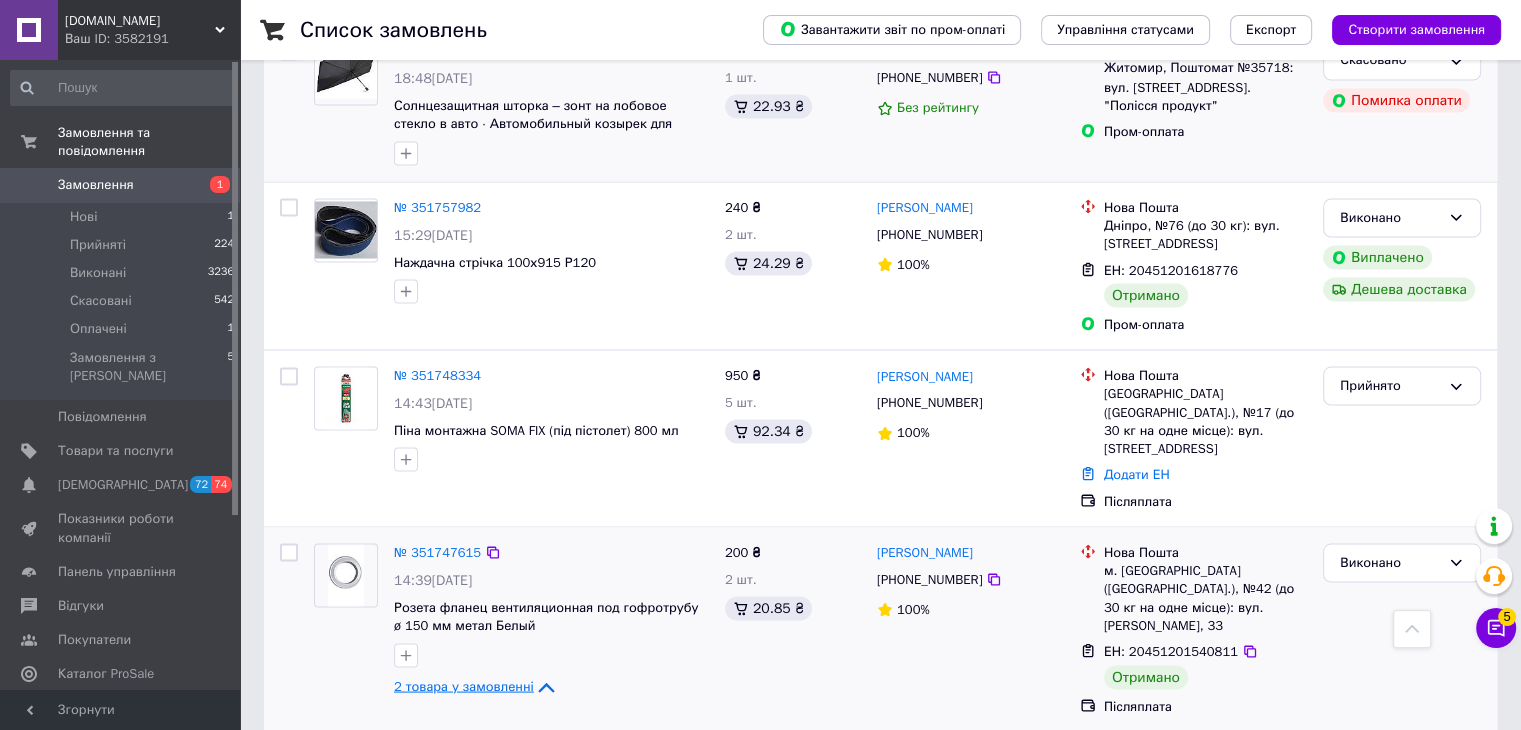 scroll, scrollTop: 3828, scrollLeft: 0, axis: vertical 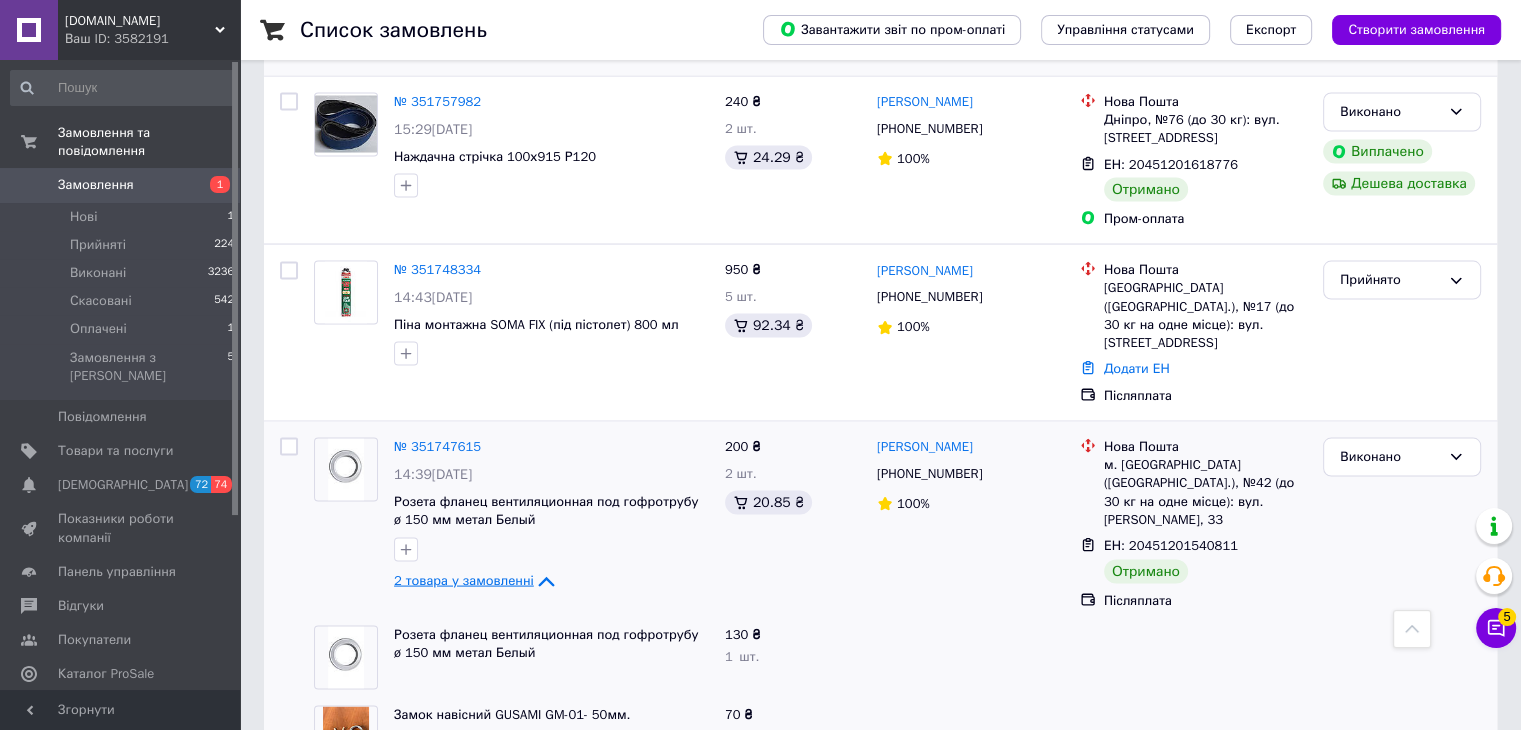 click 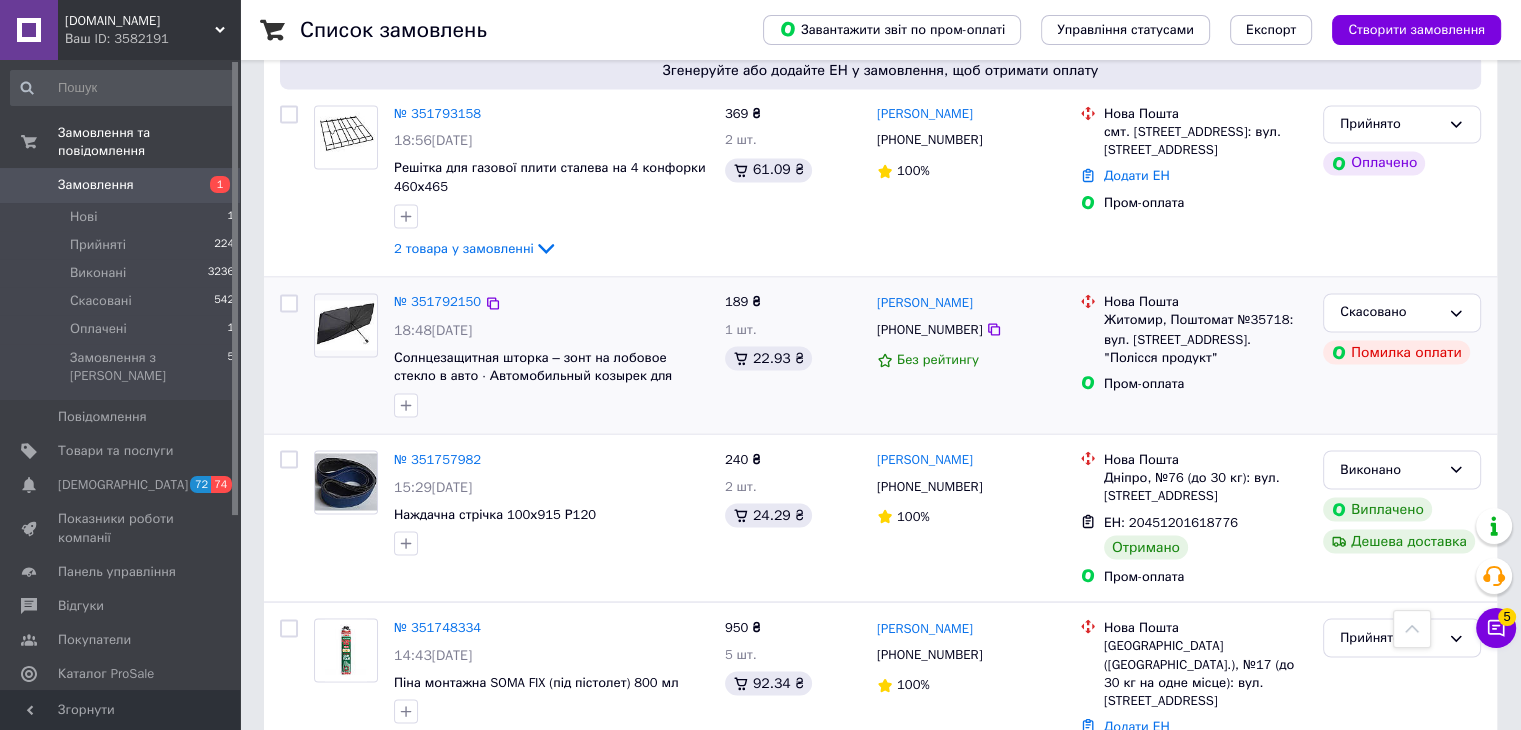 scroll, scrollTop: 3468, scrollLeft: 0, axis: vertical 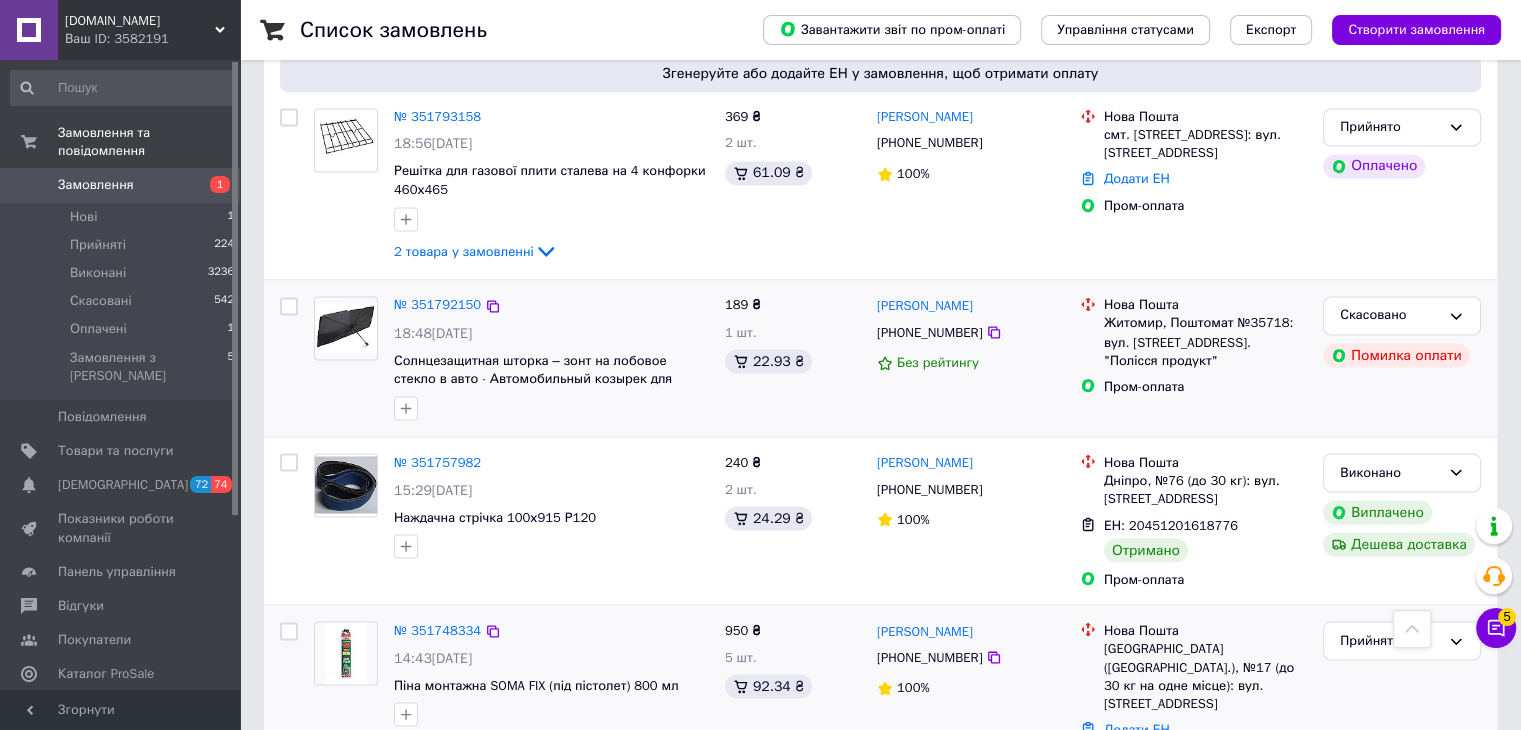click on "Додати ЕН" at bounding box center [1137, 728] 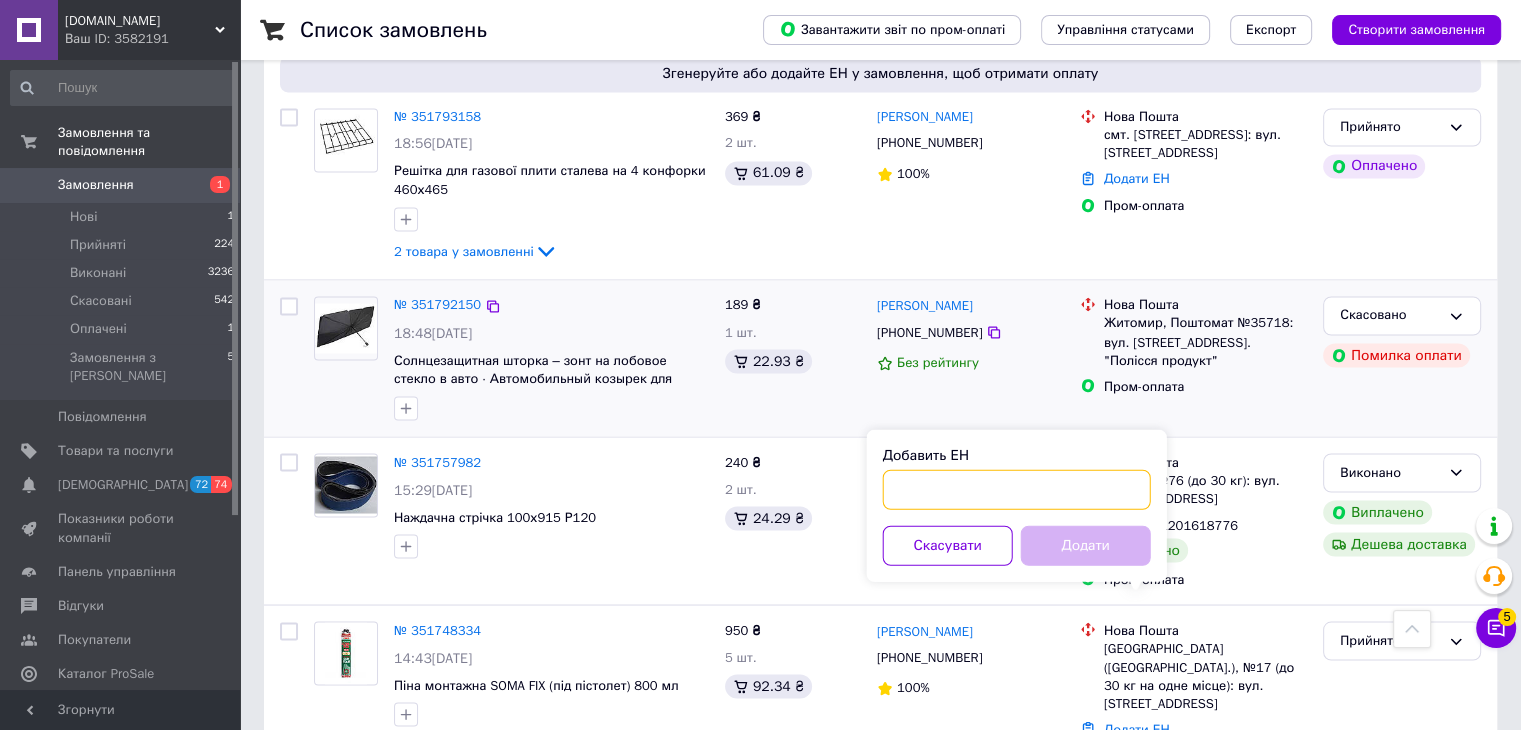 click on "Добавить ЕН" at bounding box center [1017, 489] 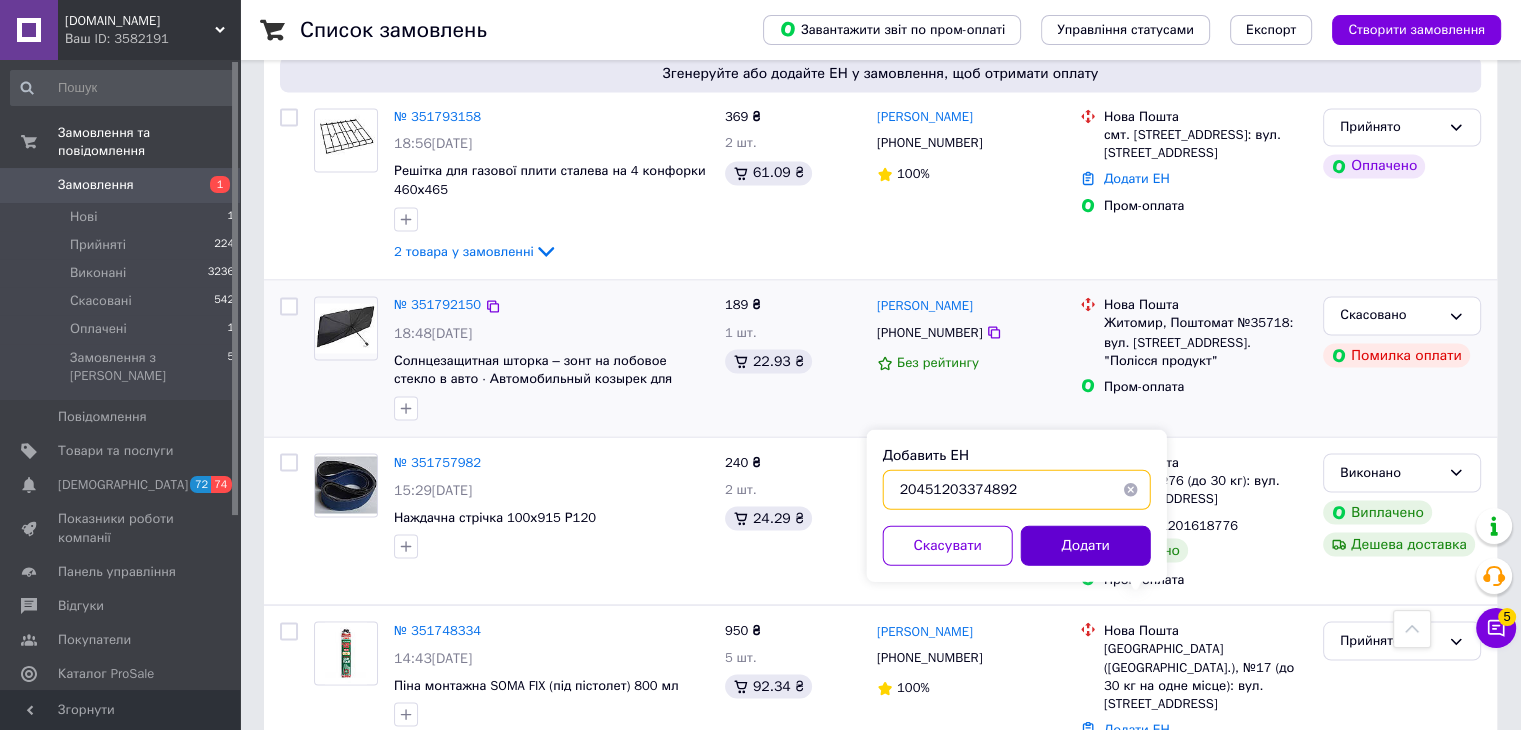 type on "20451203374892" 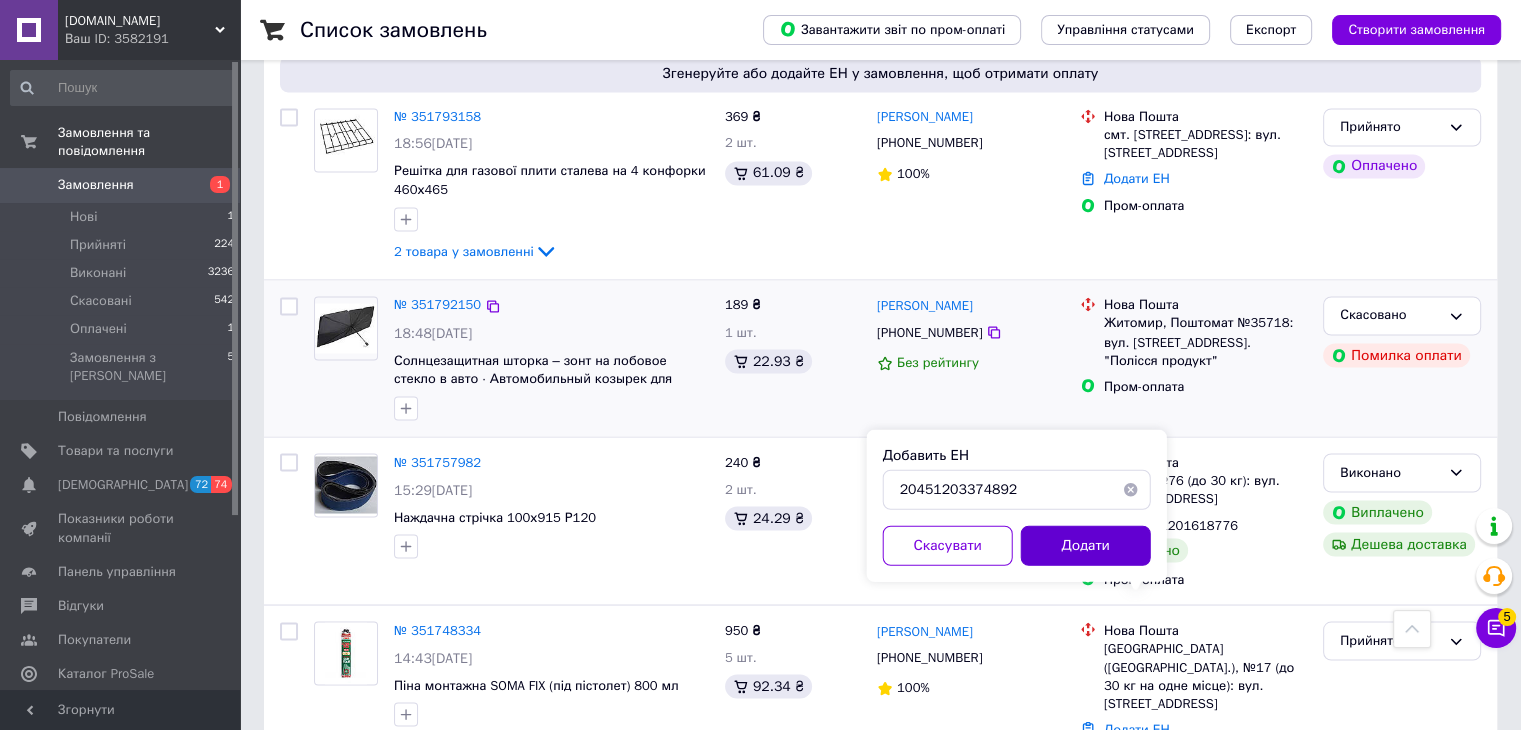 click on "Додати" at bounding box center [1086, 545] 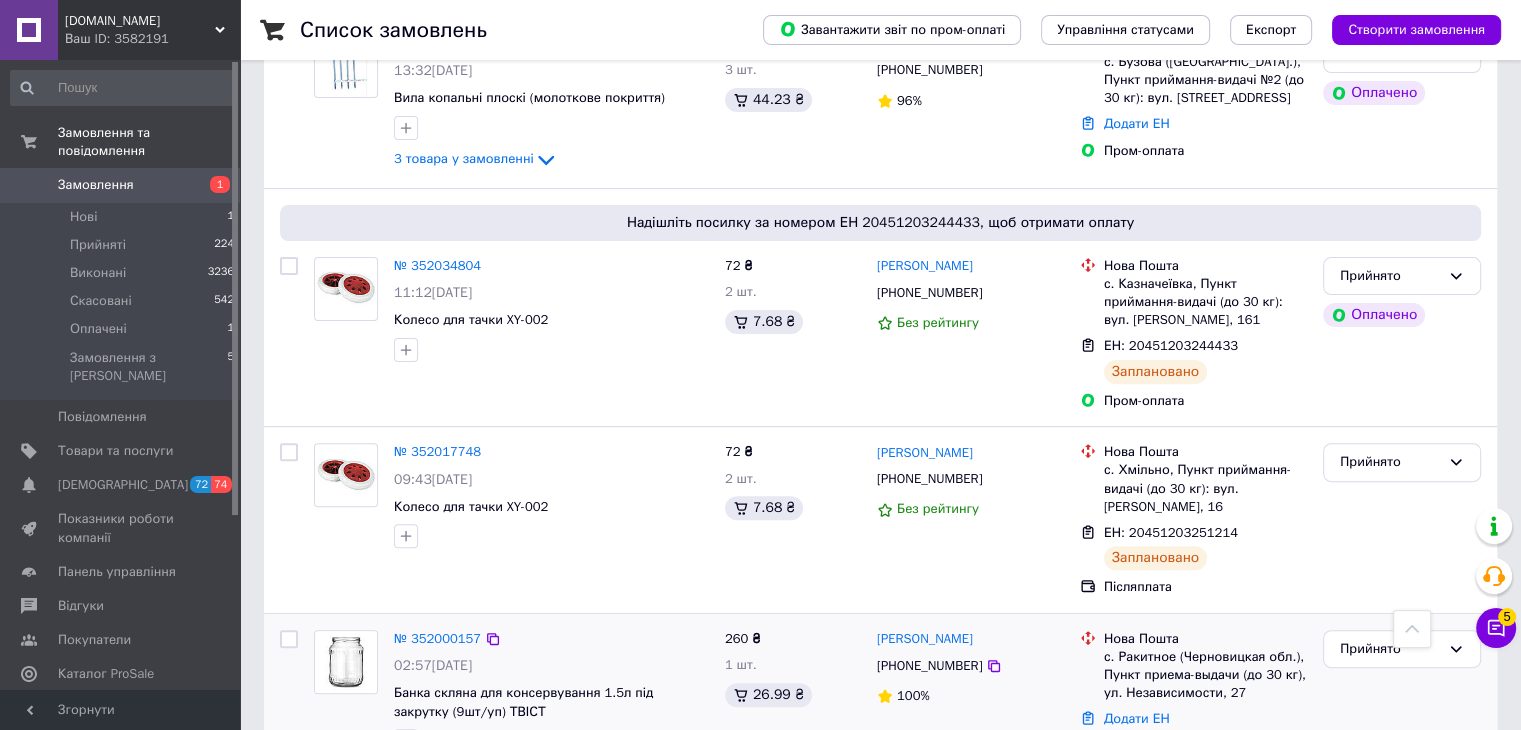 scroll, scrollTop: 496, scrollLeft: 0, axis: vertical 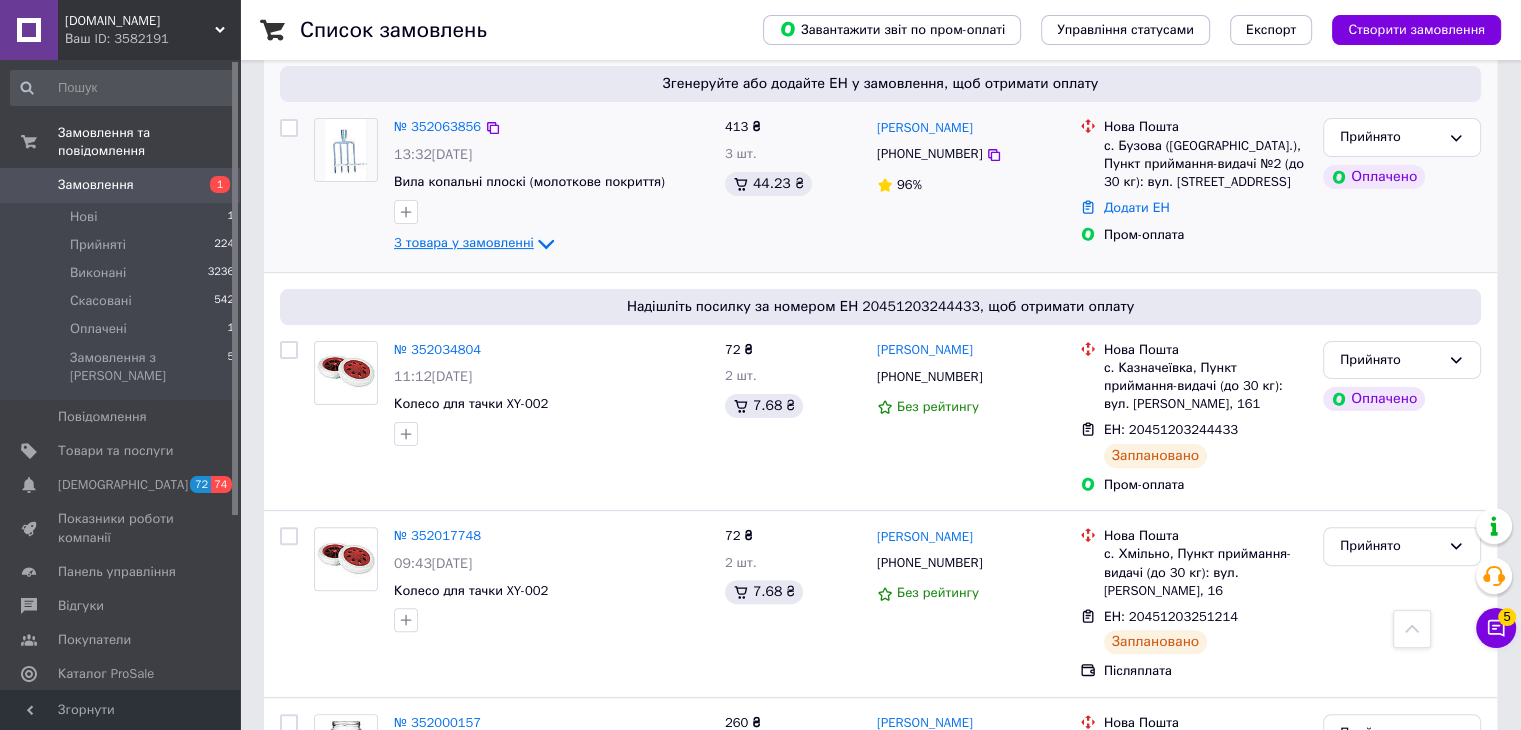 click 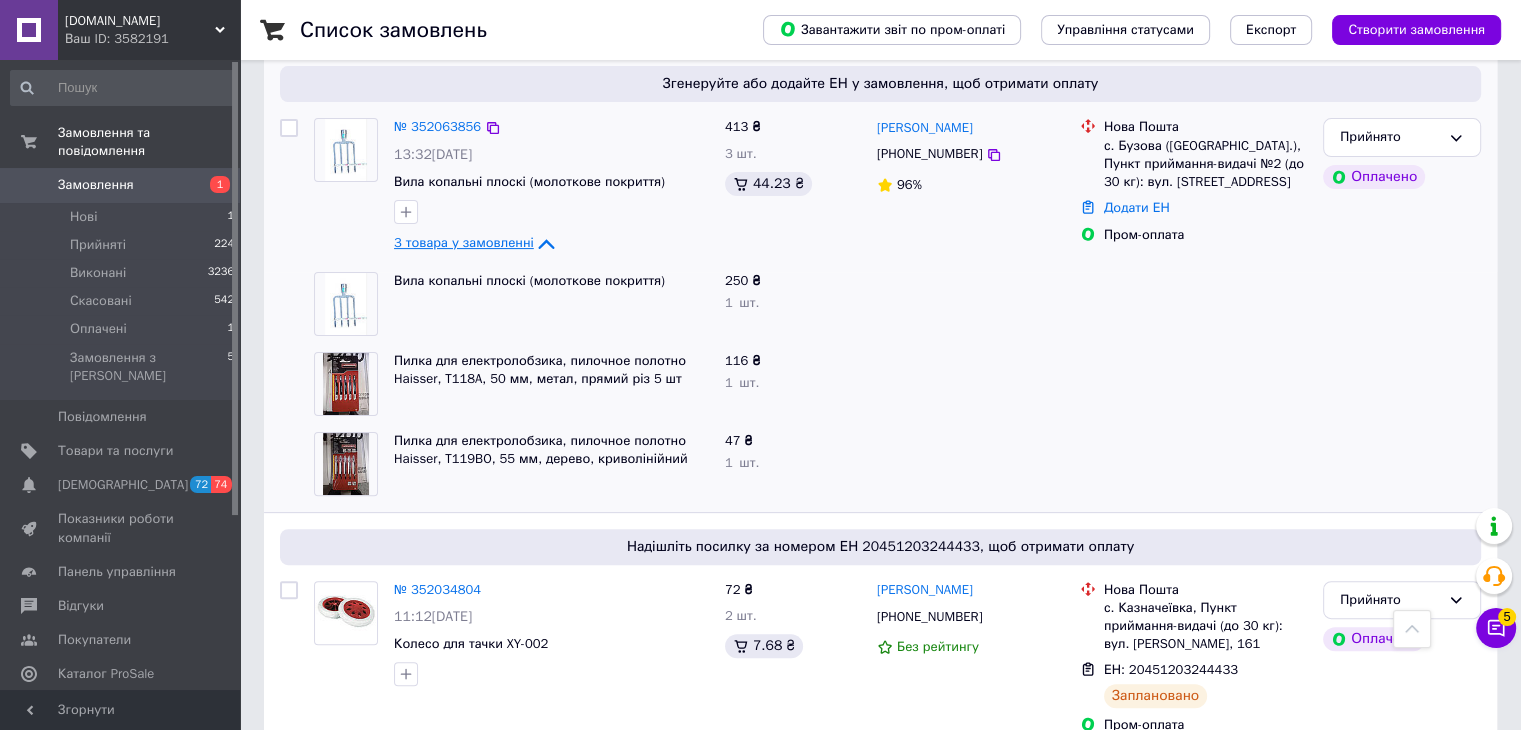 click 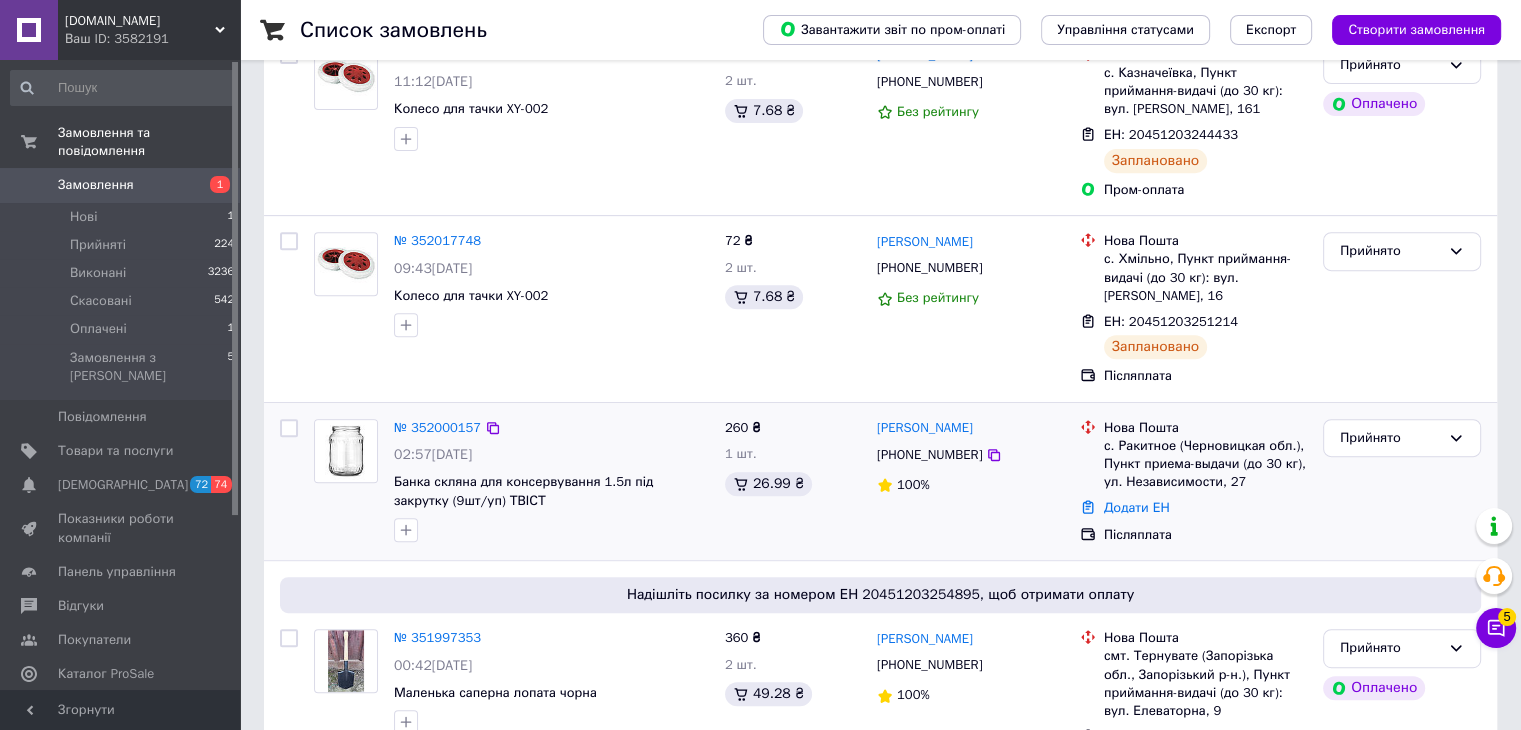 scroll, scrollTop: 796, scrollLeft: 0, axis: vertical 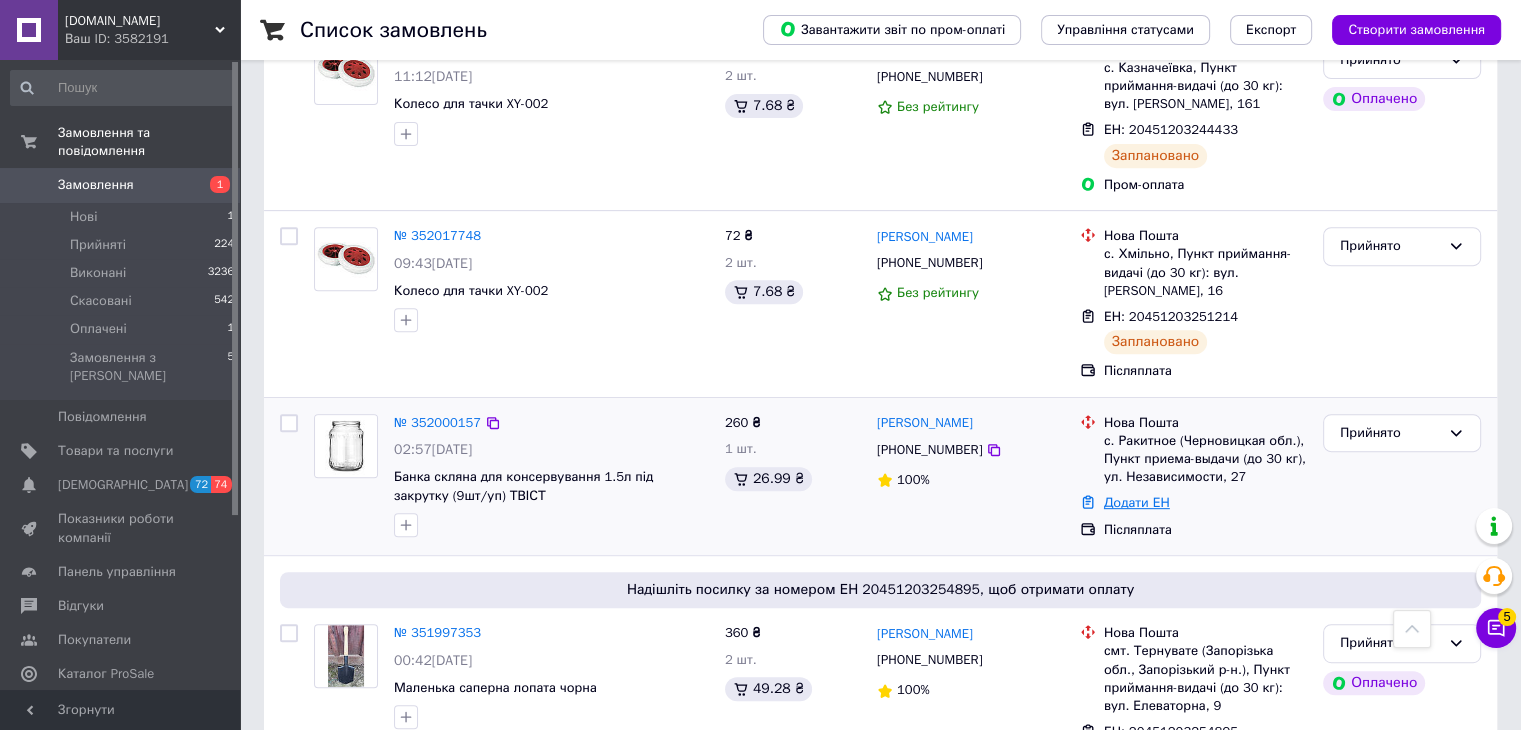 click on "Додати ЕН" at bounding box center [1137, 502] 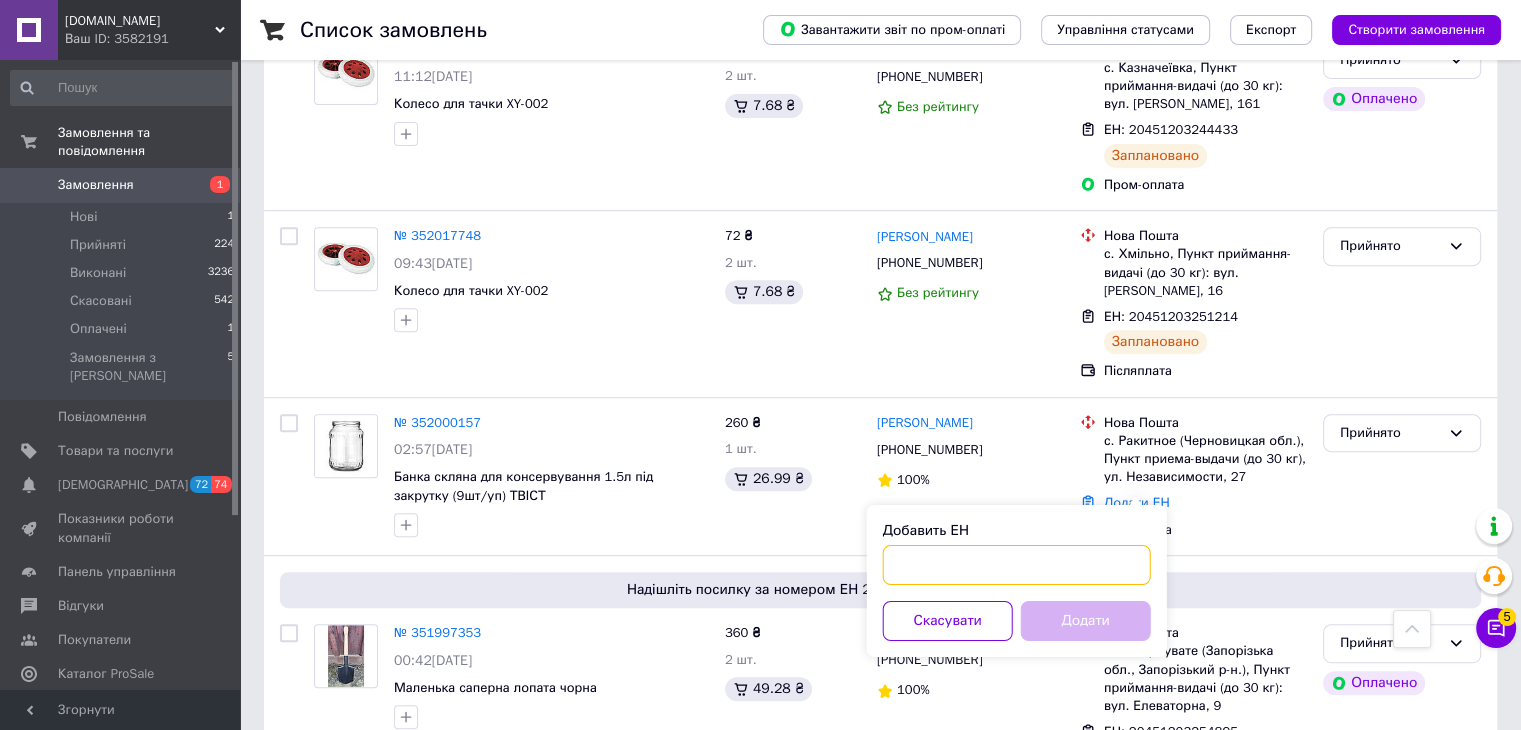 click on "Добавить ЕН" at bounding box center (1017, 565) 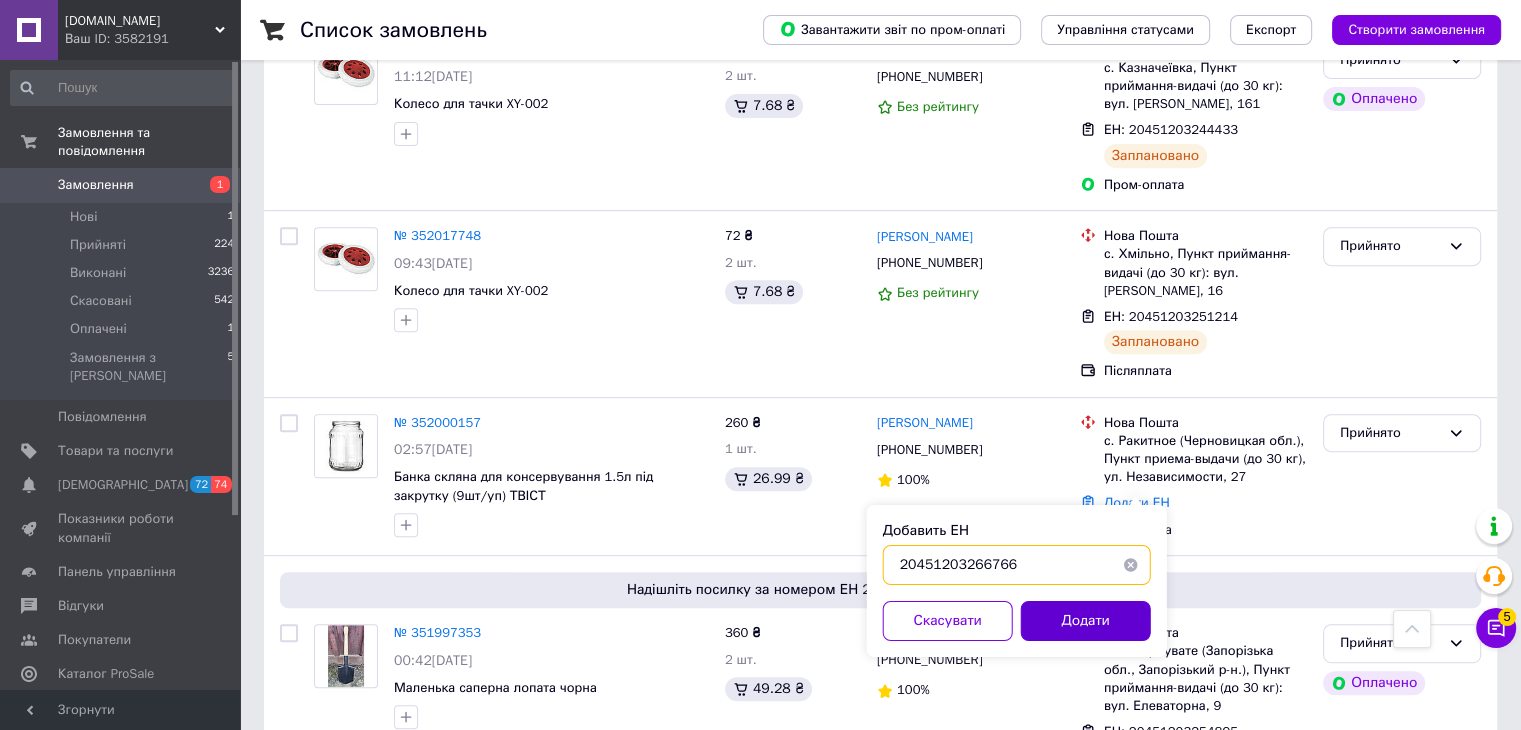 type on "20451203266766" 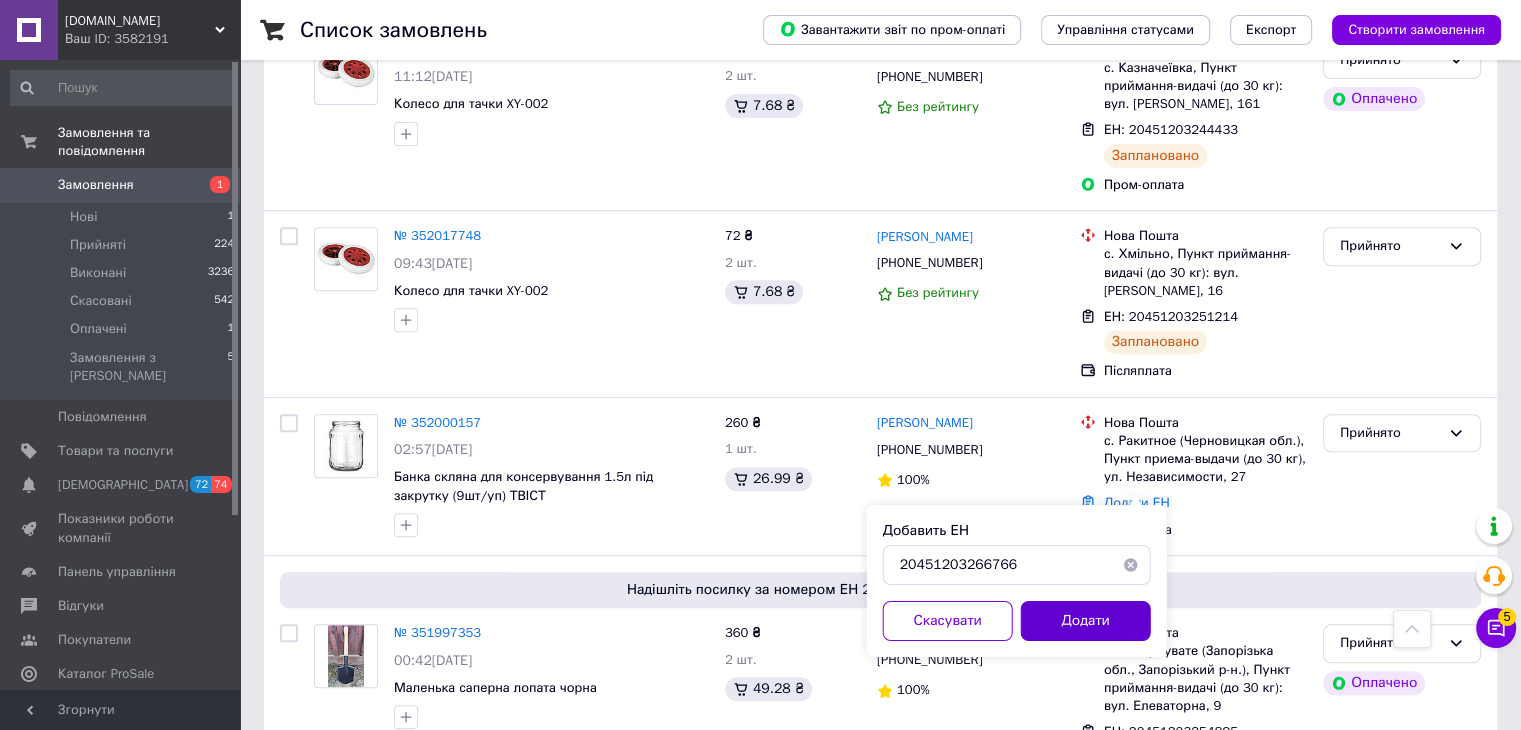click on "Додати" at bounding box center (1086, 621) 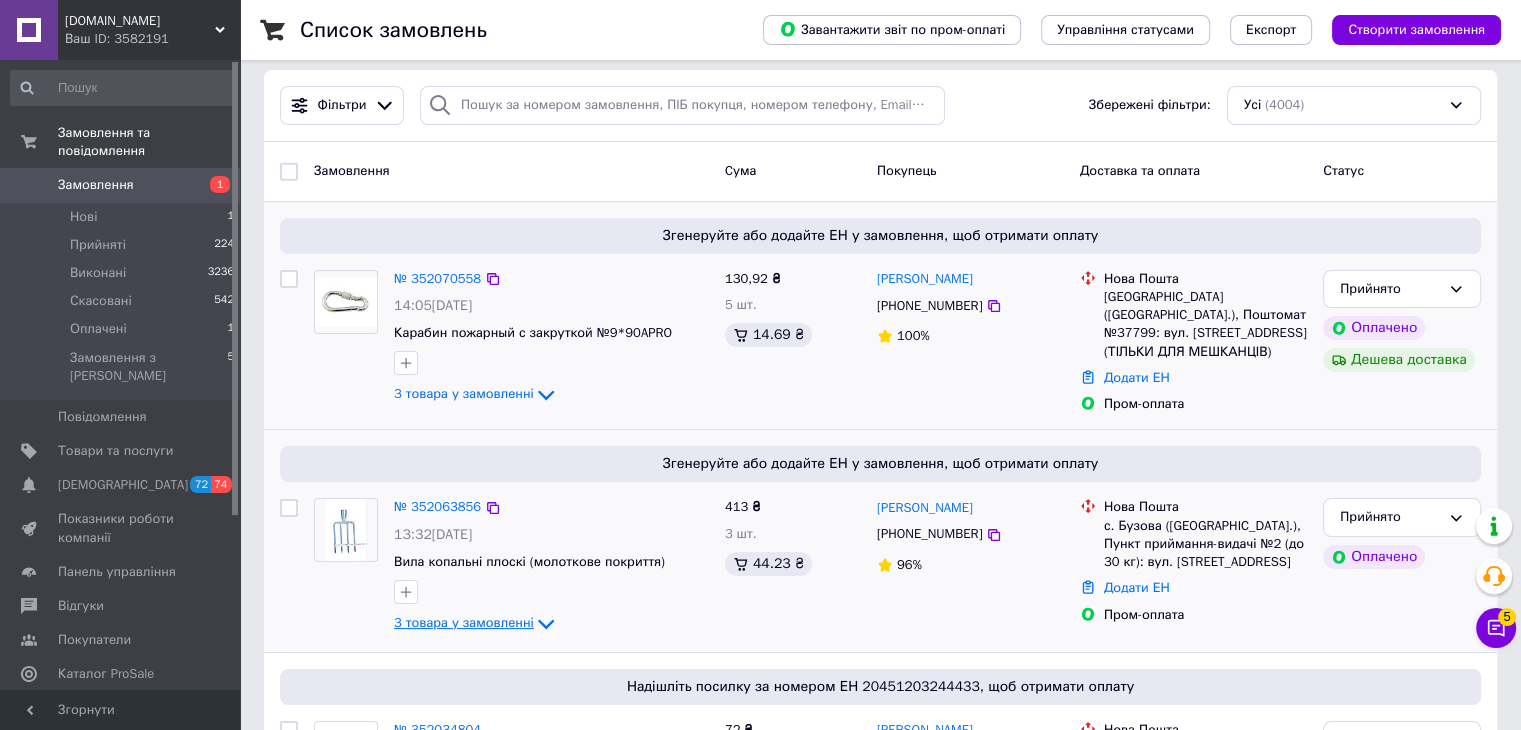 scroll, scrollTop: 0, scrollLeft: 0, axis: both 